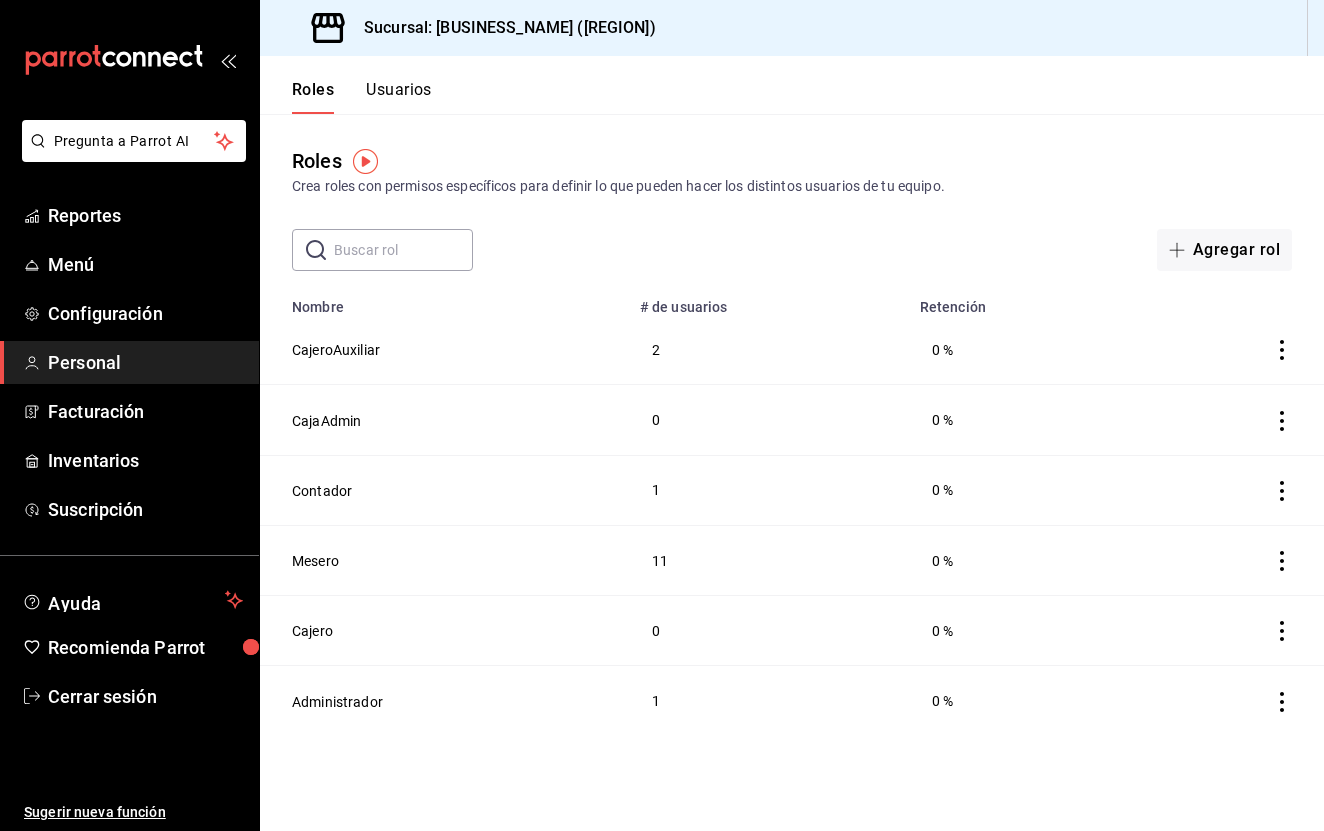 scroll, scrollTop: 0, scrollLeft: 0, axis: both 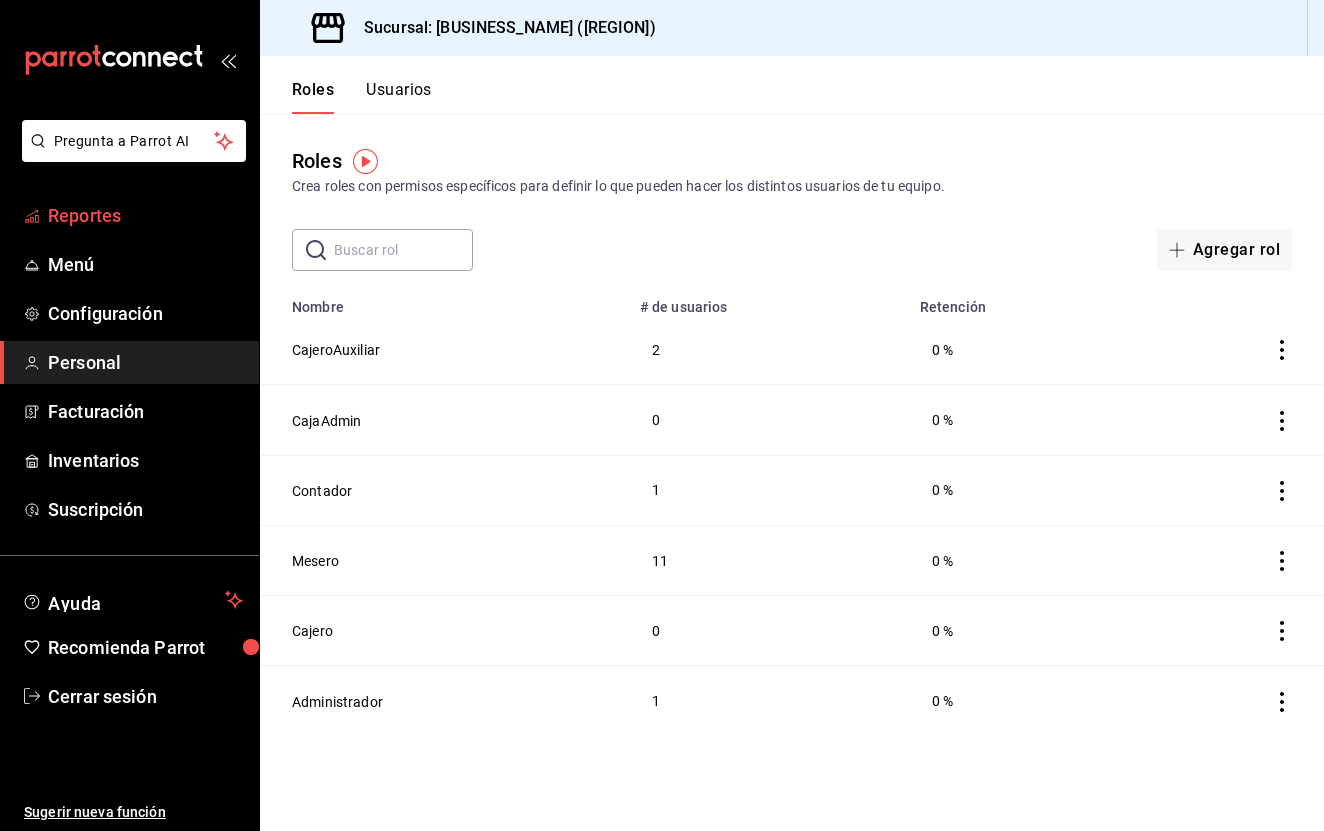 click on "Reportes" at bounding box center (129, 215) 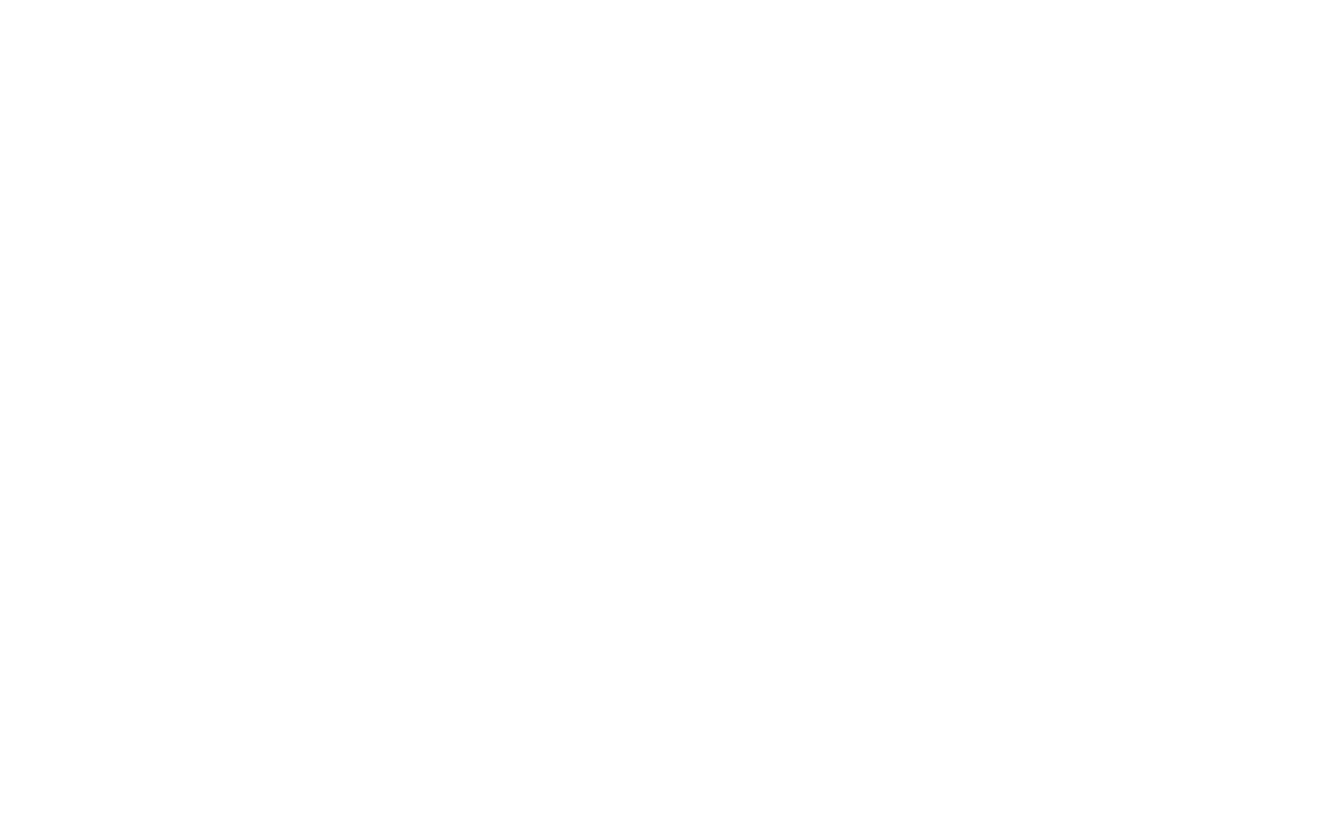 scroll, scrollTop: 0, scrollLeft: 0, axis: both 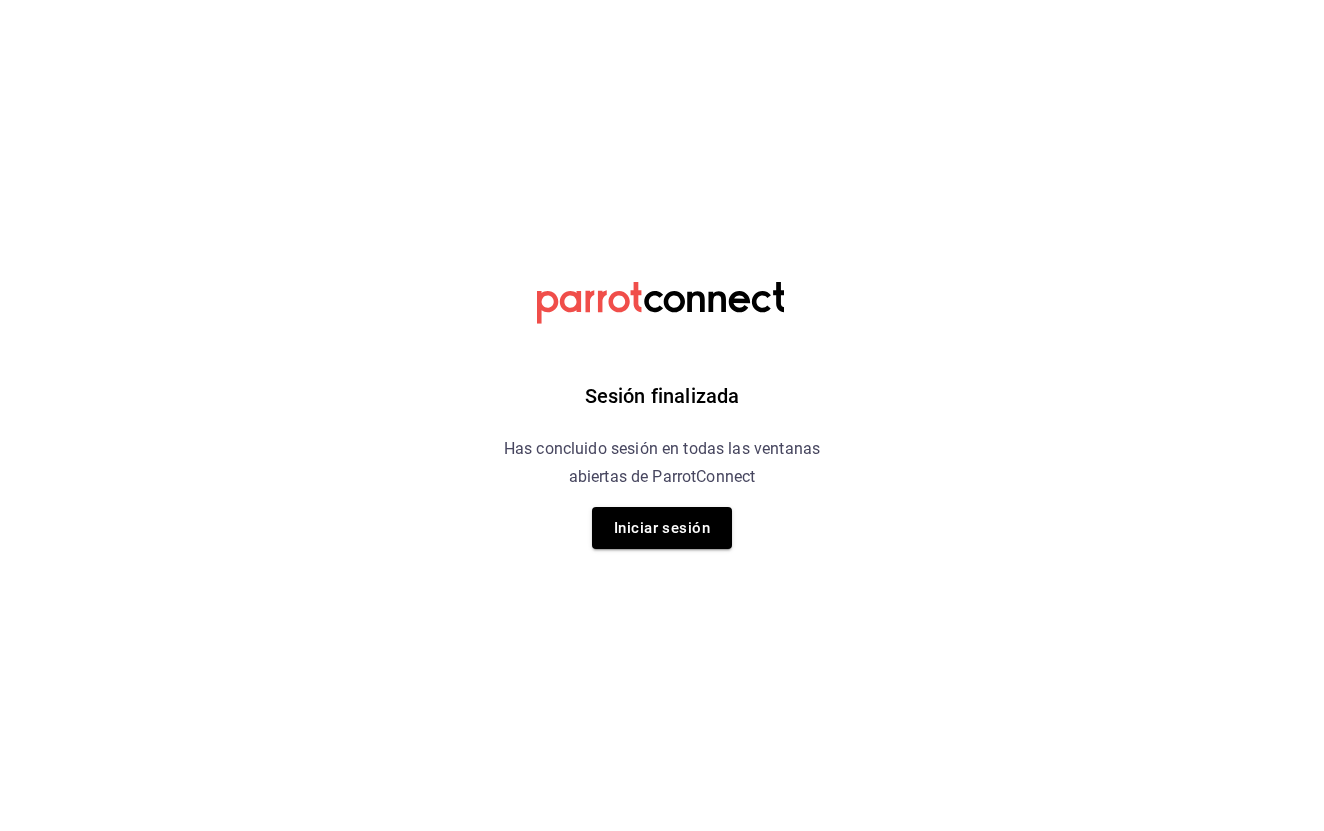 click on "Sesión finalizada Has concluido sesión en todas las ventanas abiertas de ParrotConnect Iniciar sesión" at bounding box center (662, 415) 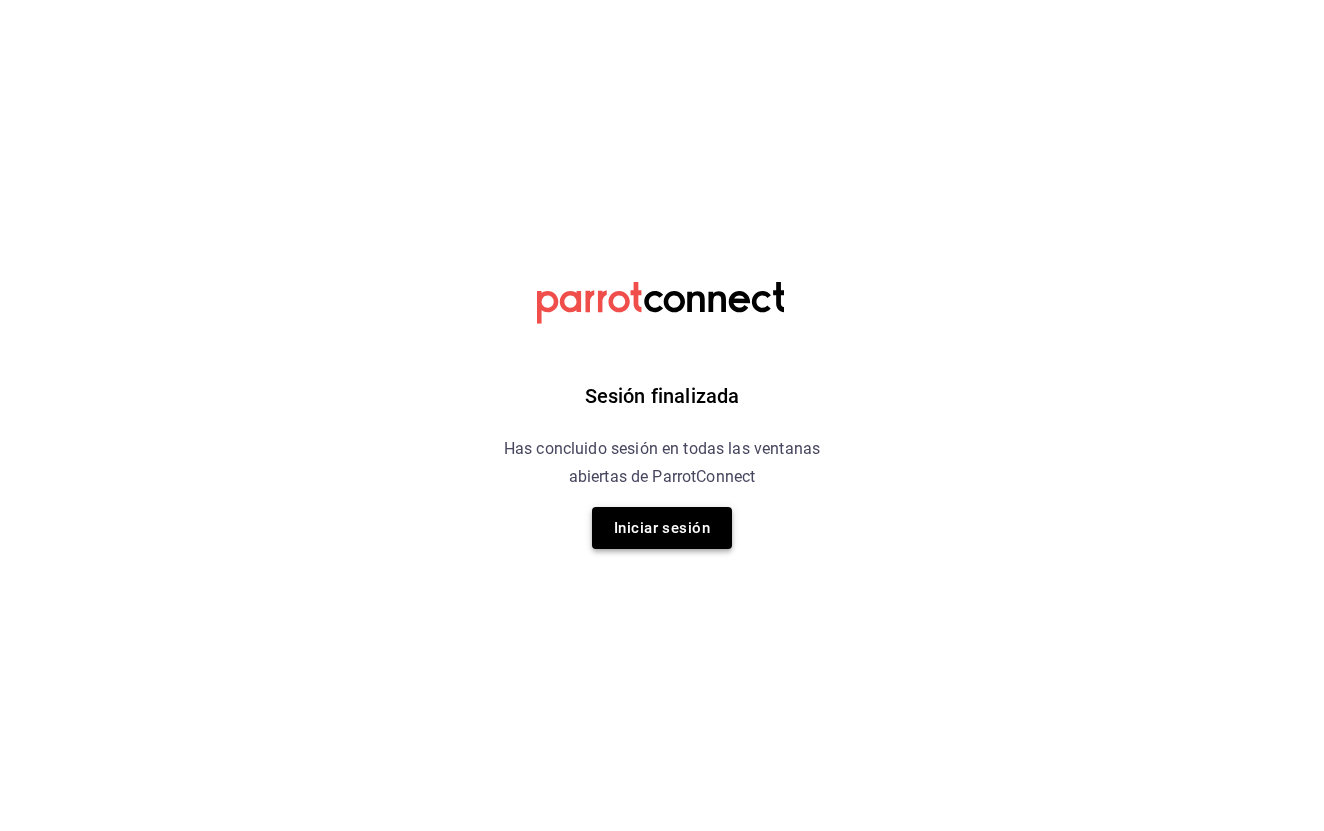 click on "Iniciar sesión" at bounding box center [662, 528] 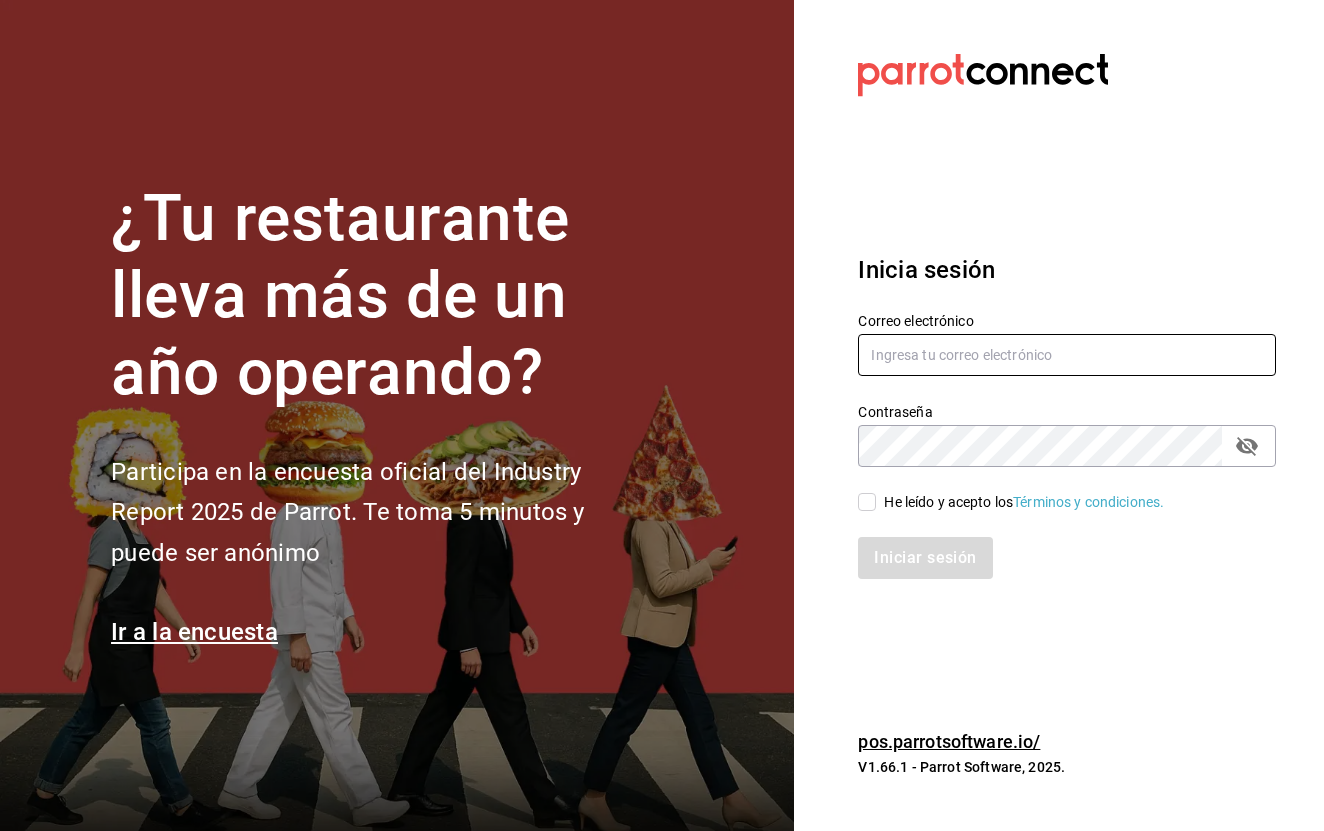 type on "[EMAIL]" 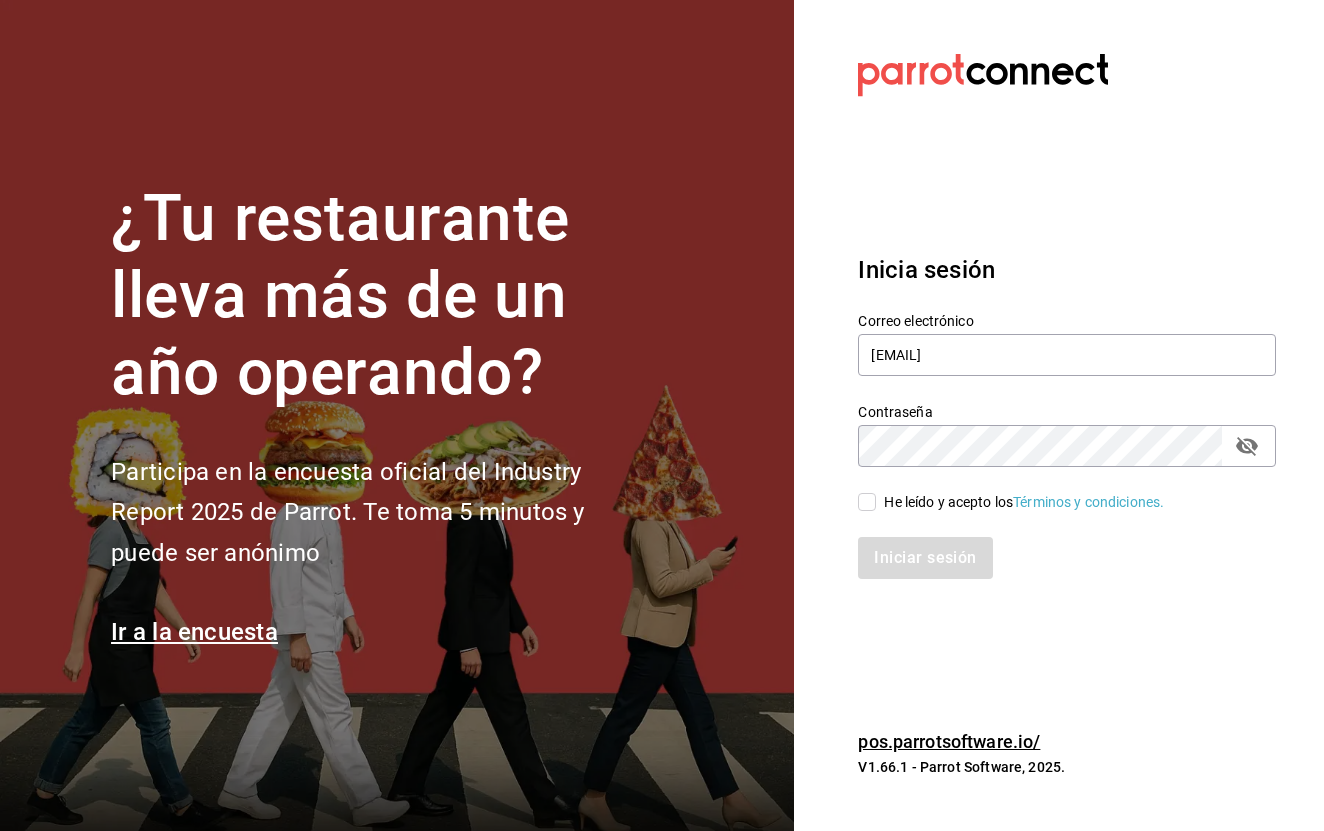 click on "He leído y acepto los  Términos y condiciones." at bounding box center (867, 502) 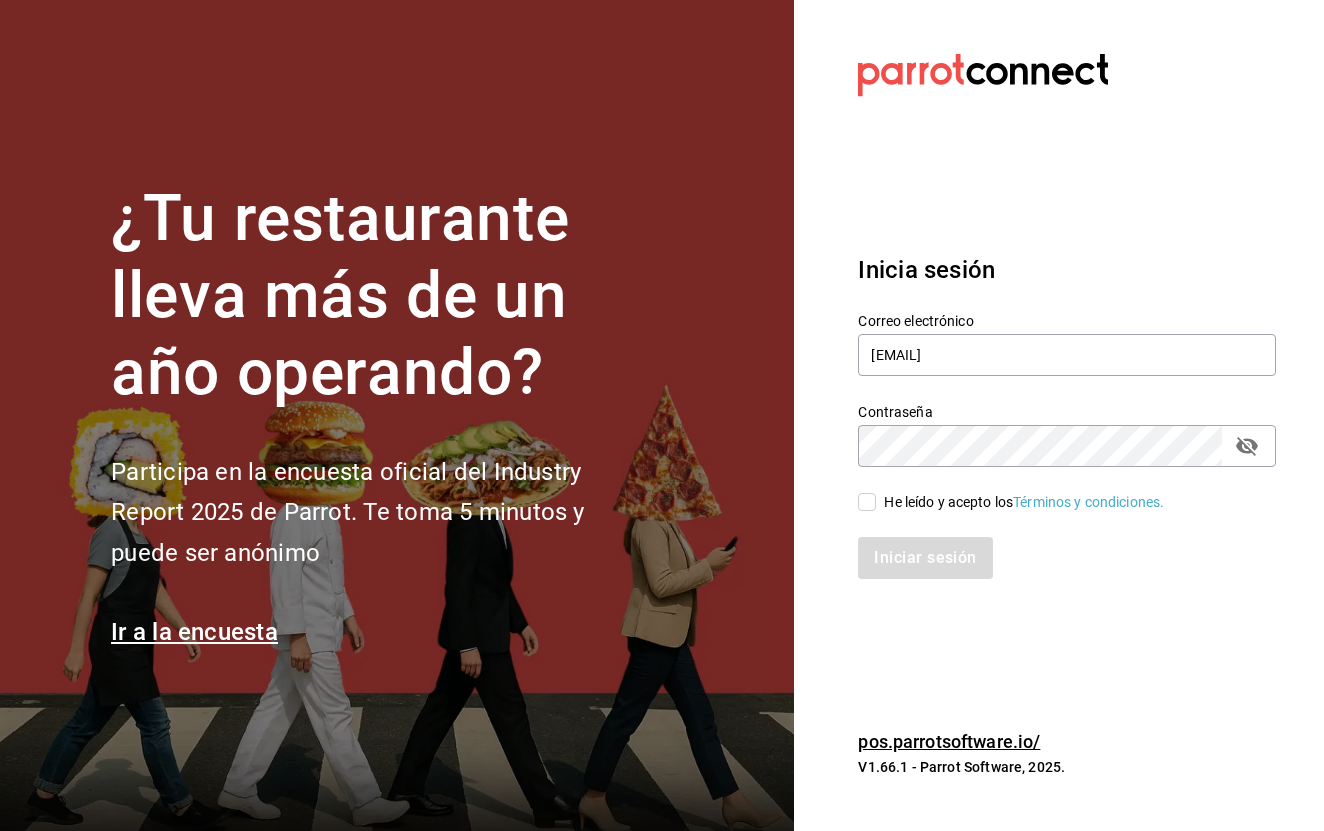 checkbox on "true" 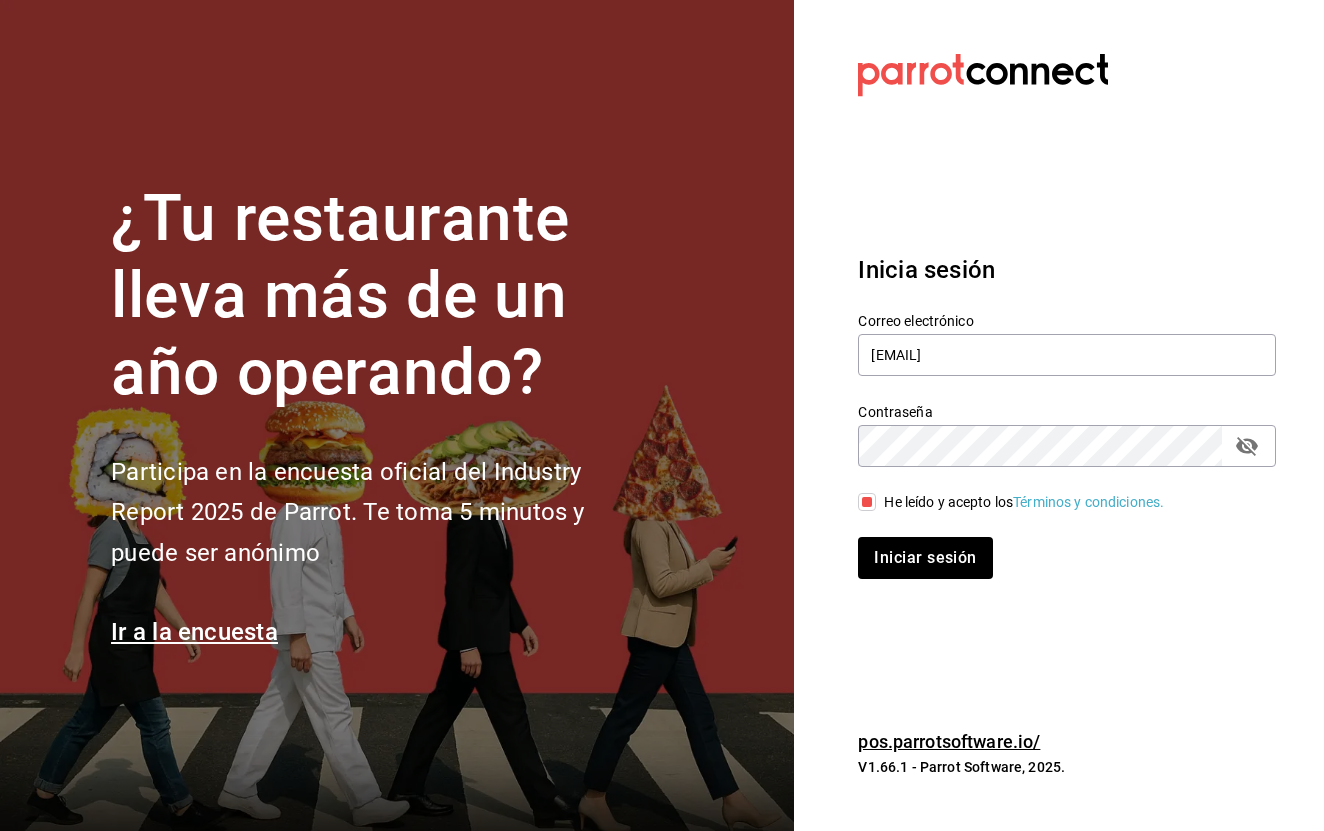 click on "Iniciar sesión" at bounding box center (1055, 546) 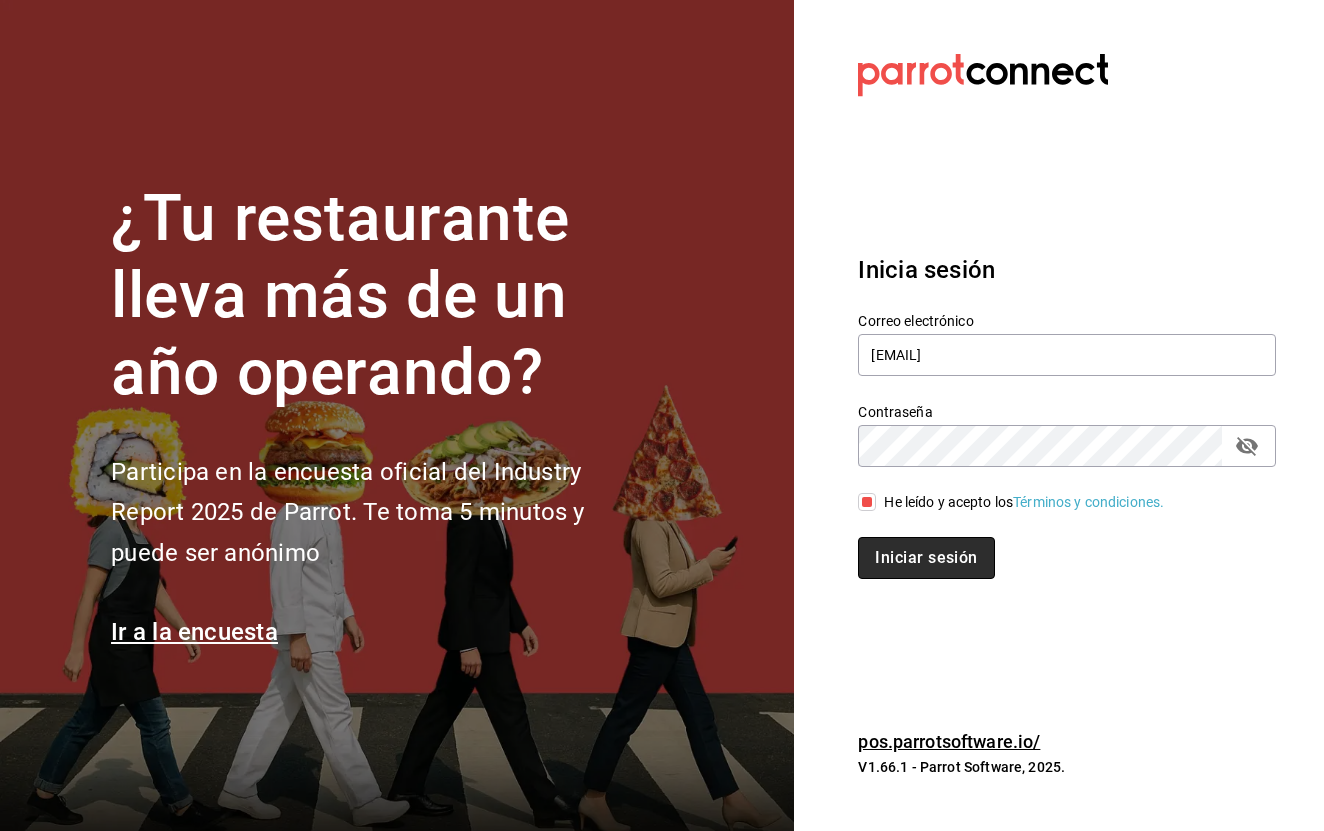 click on "Iniciar sesión" at bounding box center [926, 558] 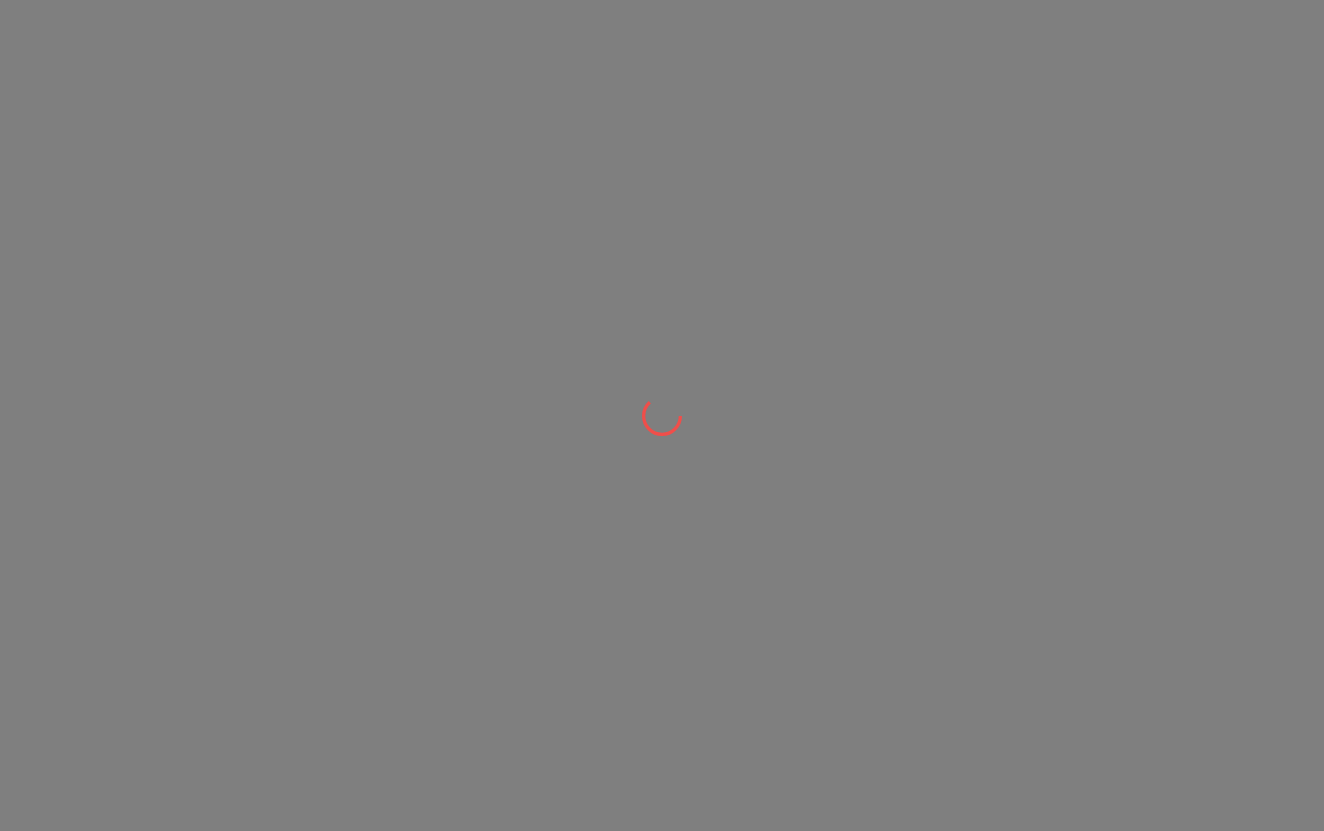 scroll, scrollTop: 0, scrollLeft: 0, axis: both 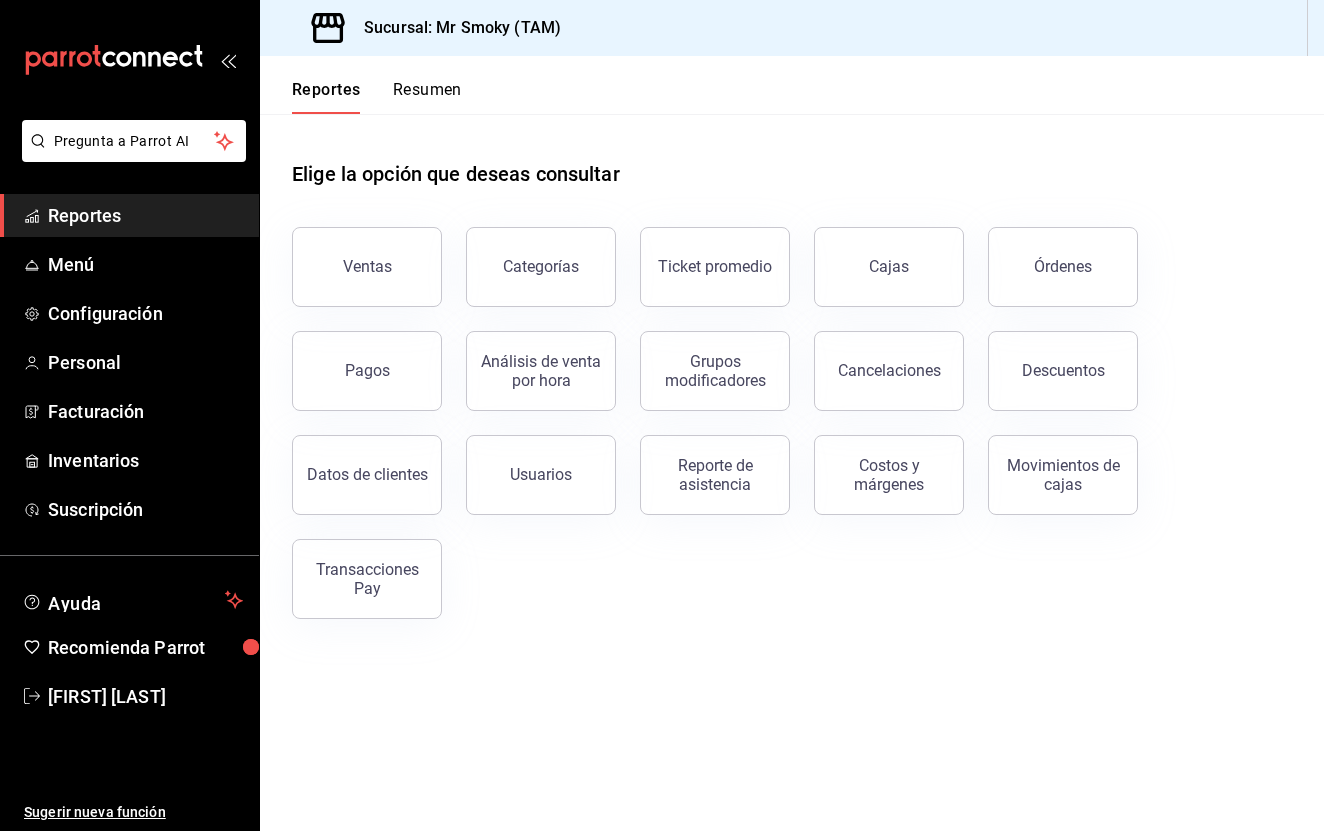 click on "Resumen" at bounding box center (427, 97) 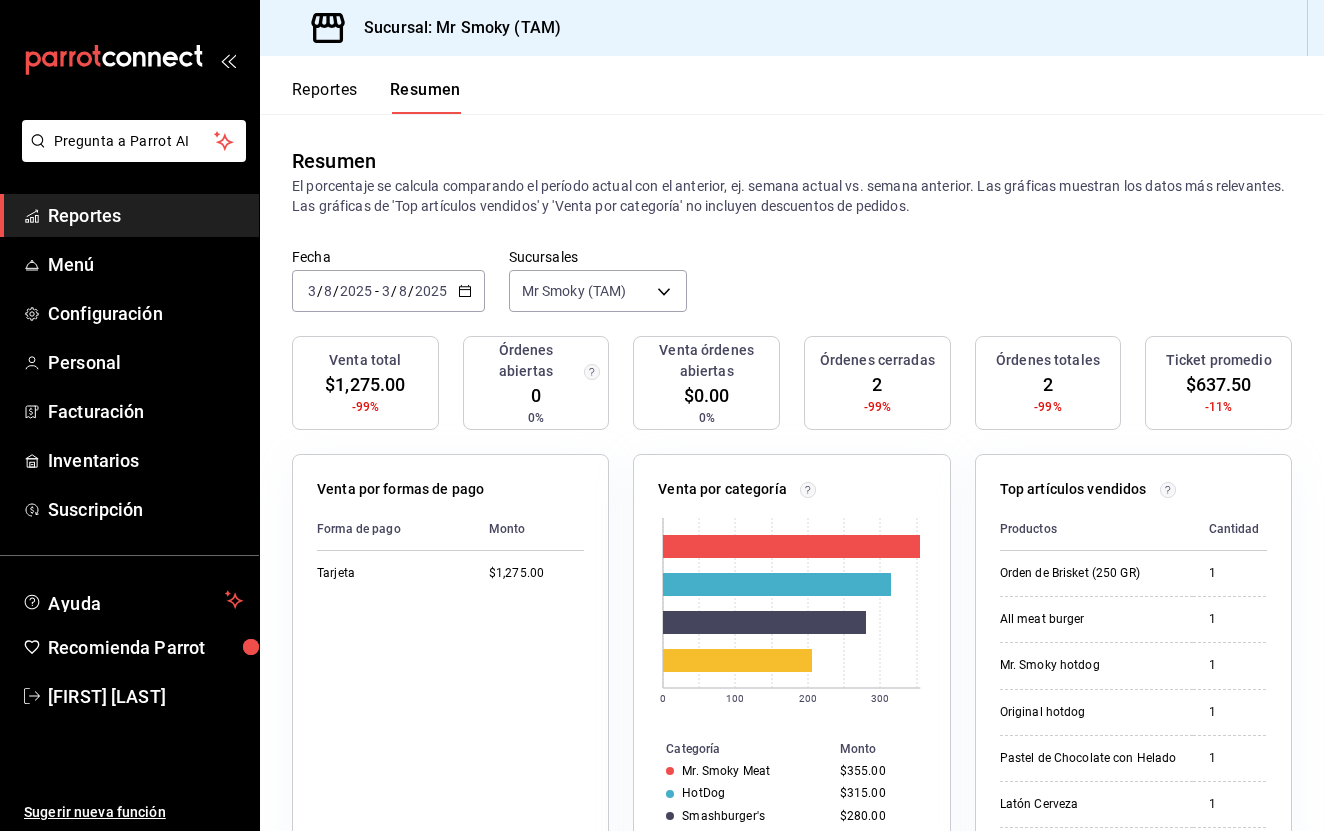click on "Resumen El porcentaje se calcula comparando el período actual con el anterior, ej. semana actual vs. semana anterior. Las gráficas muestran los datos más relevantes.  Las gráficas de 'Top artículos vendidos' y 'Venta por categoría' no incluyen descuentos de pedidos." at bounding box center [792, 181] 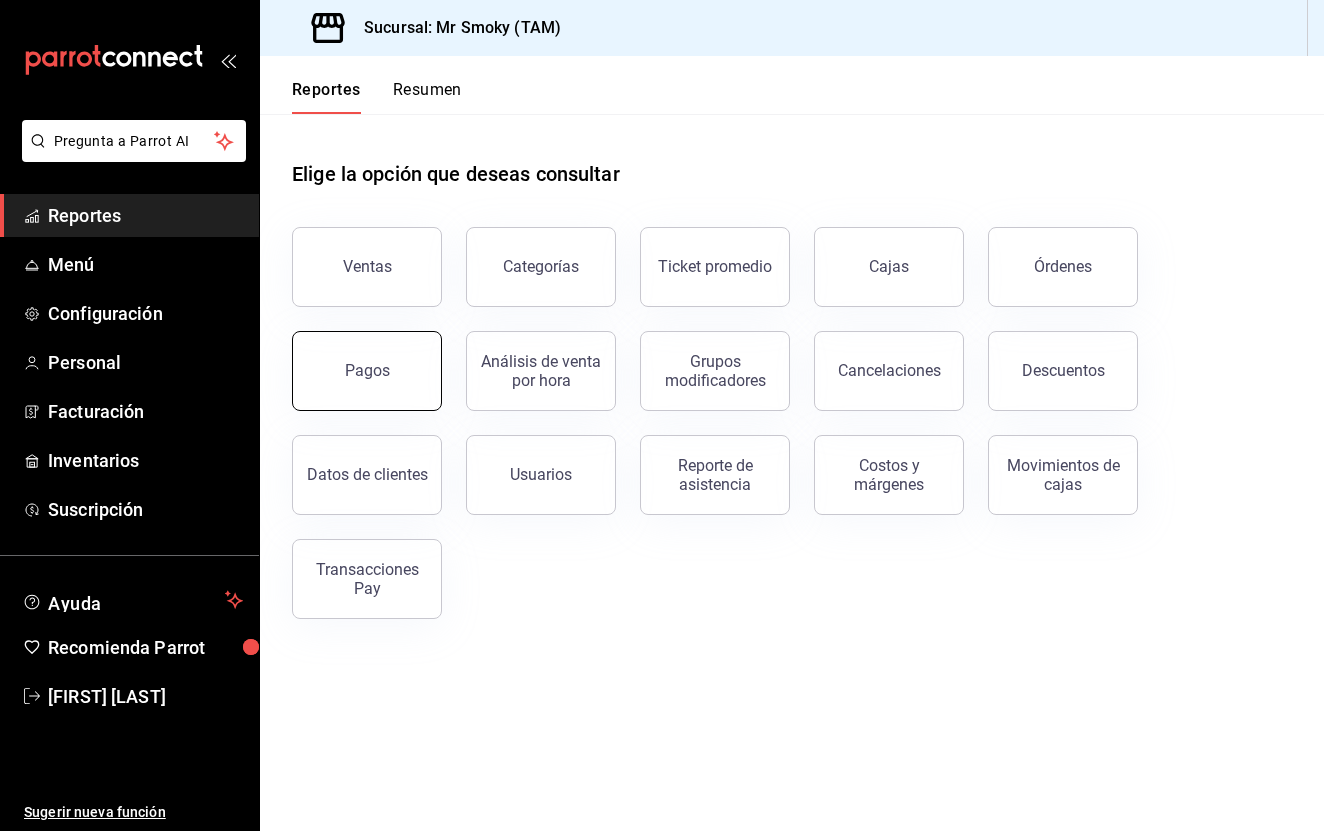 click on "Pagos" at bounding box center [367, 370] 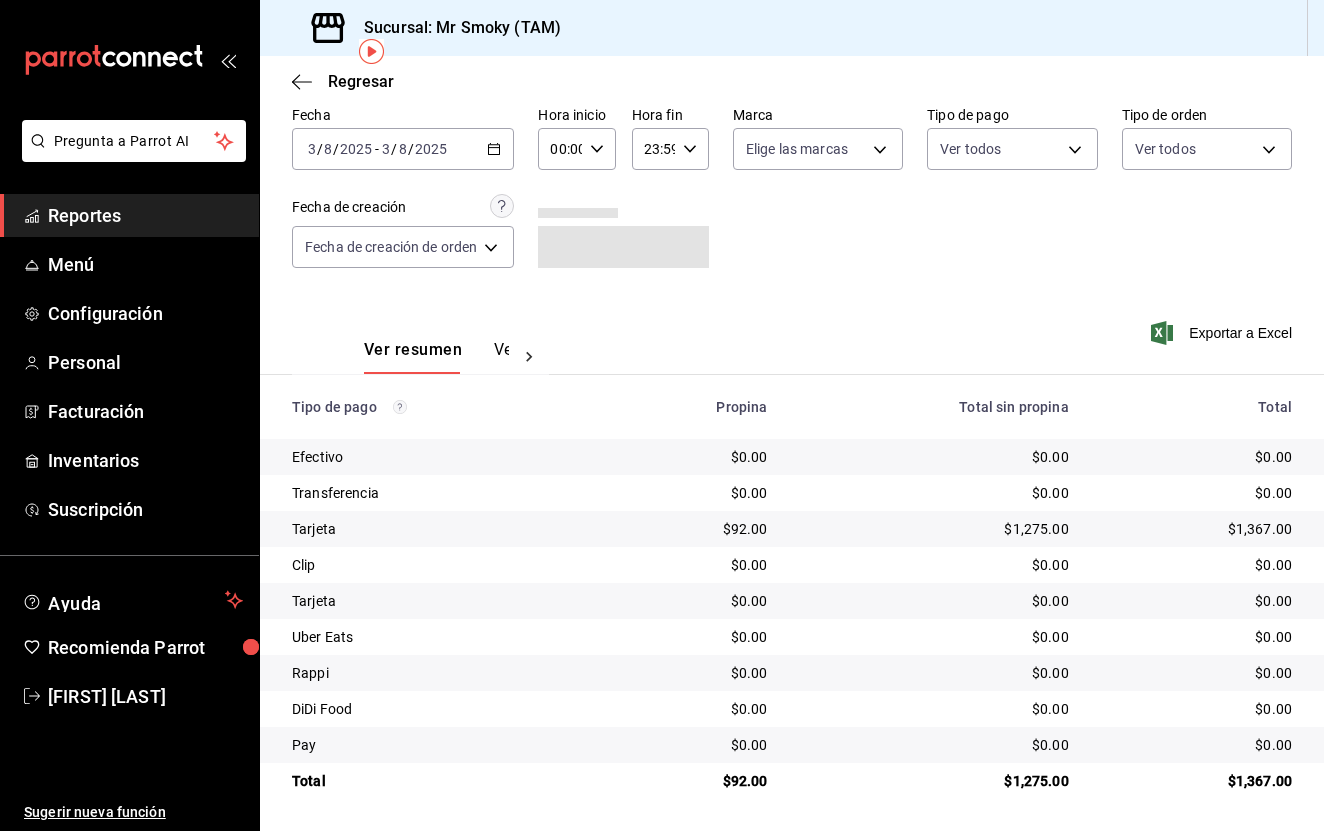 scroll, scrollTop: 87, scrollLeft: 0, axis: vertical 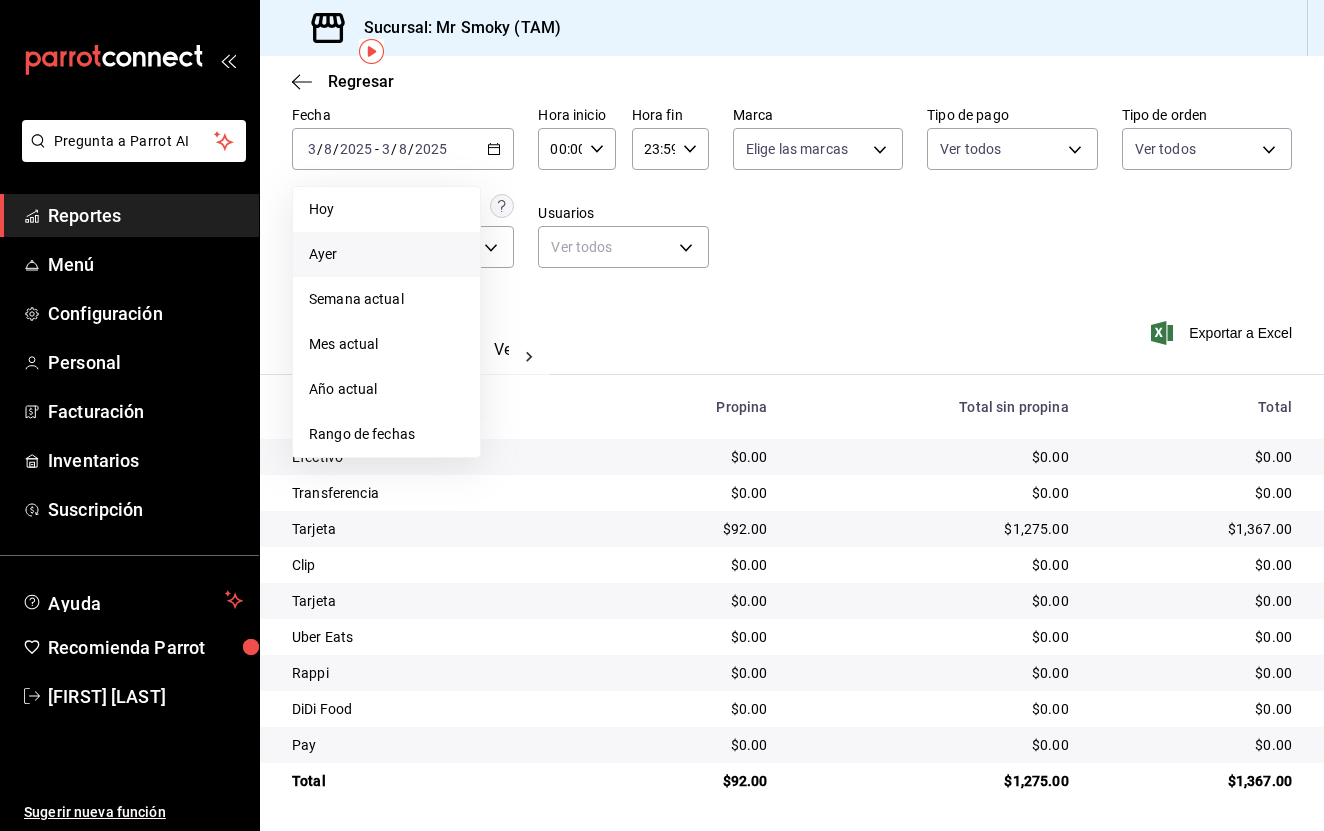click on "Ayer" at bounding box center (386, 254) 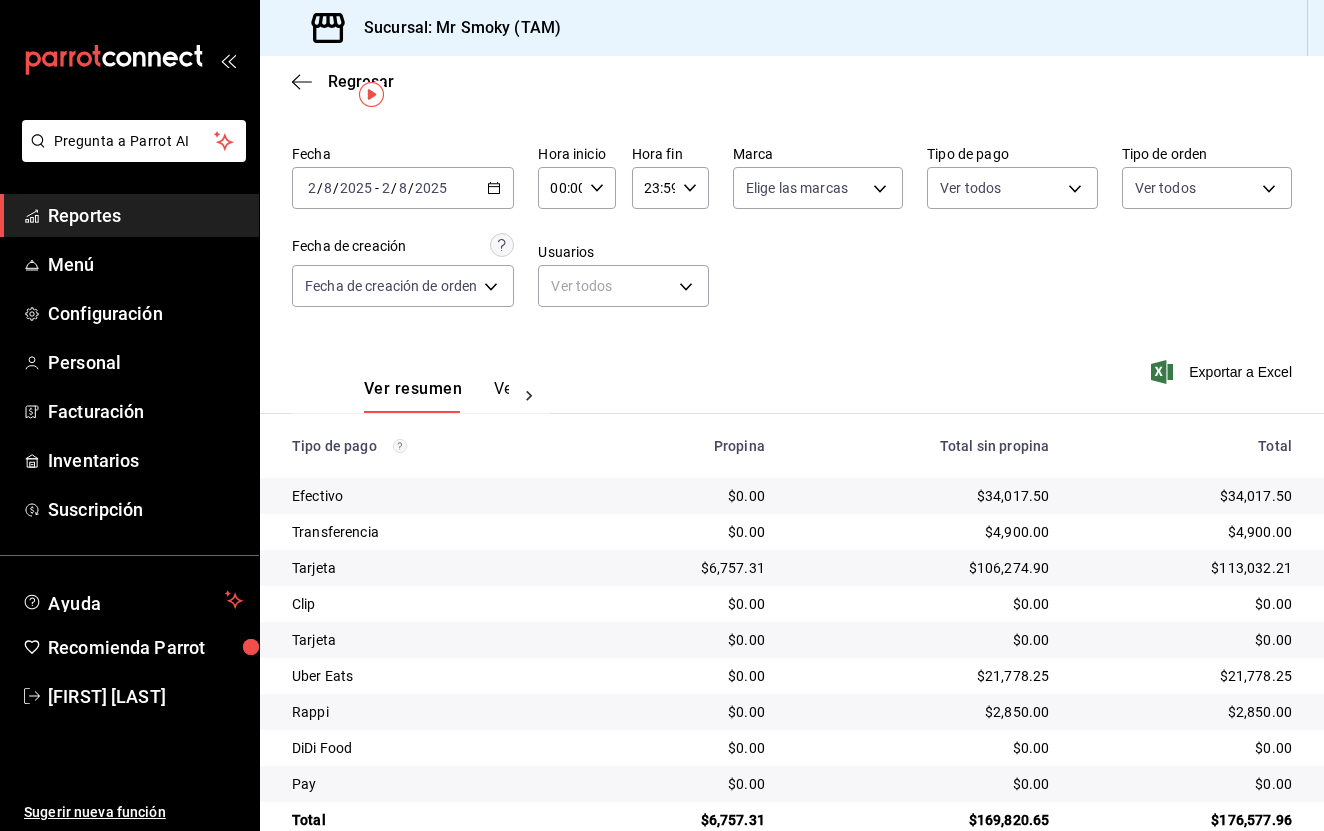scroll, scrollTop: 33, scrollLeft: 0, axis: vertical 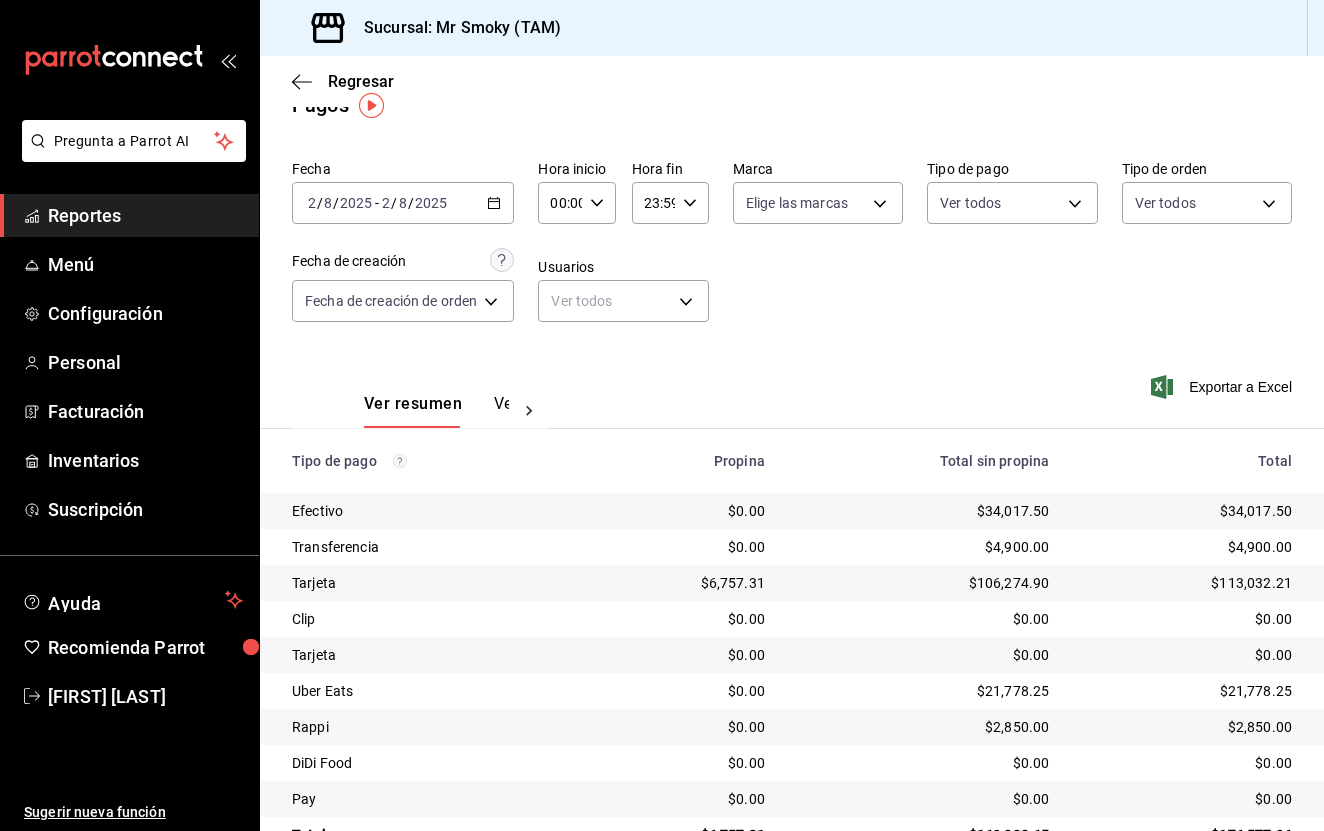 click on "2025-08-02 2 / 8 / 2025 - 2025-08-02 2 / 8 / 2025" at bounding box center (403, 203) 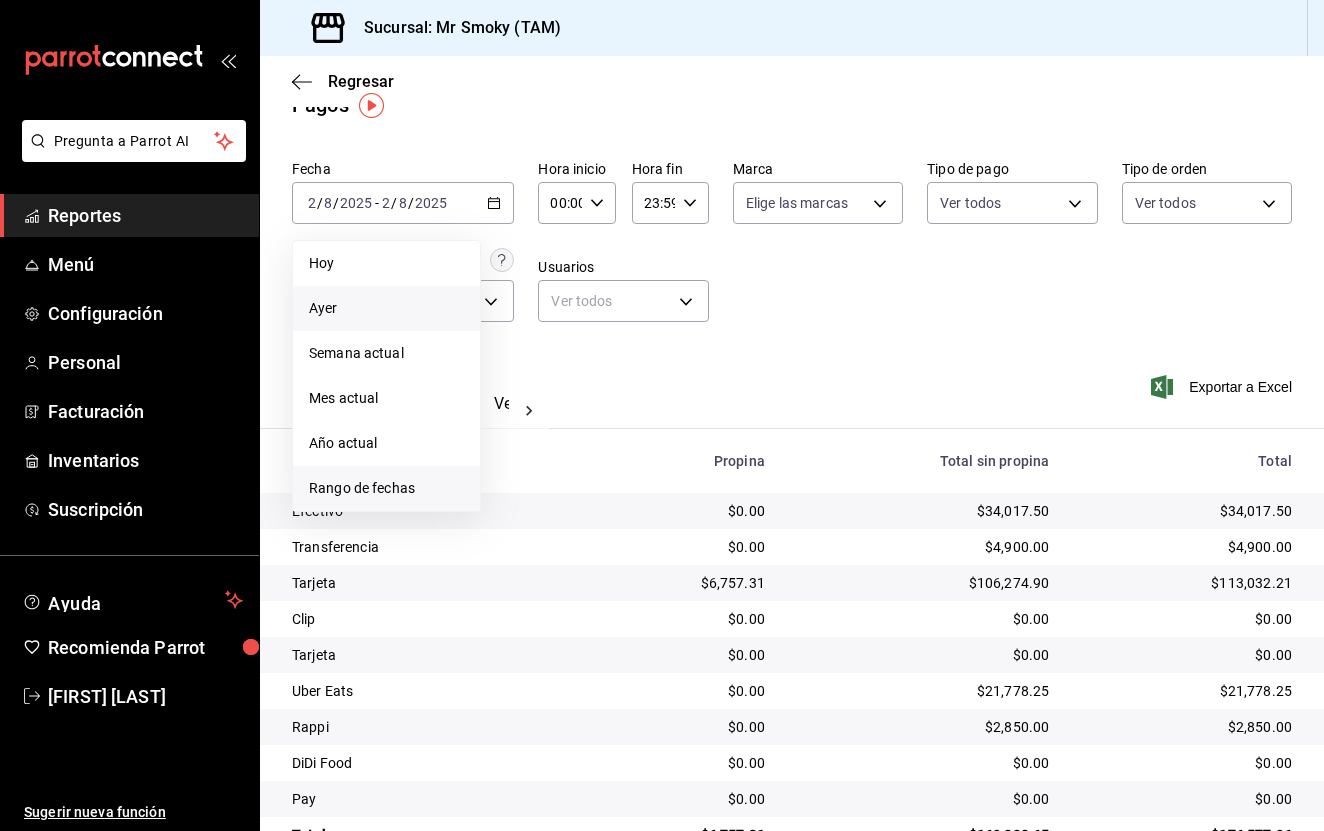 click on "Rango de fechas" at bounding box center [386, 488] 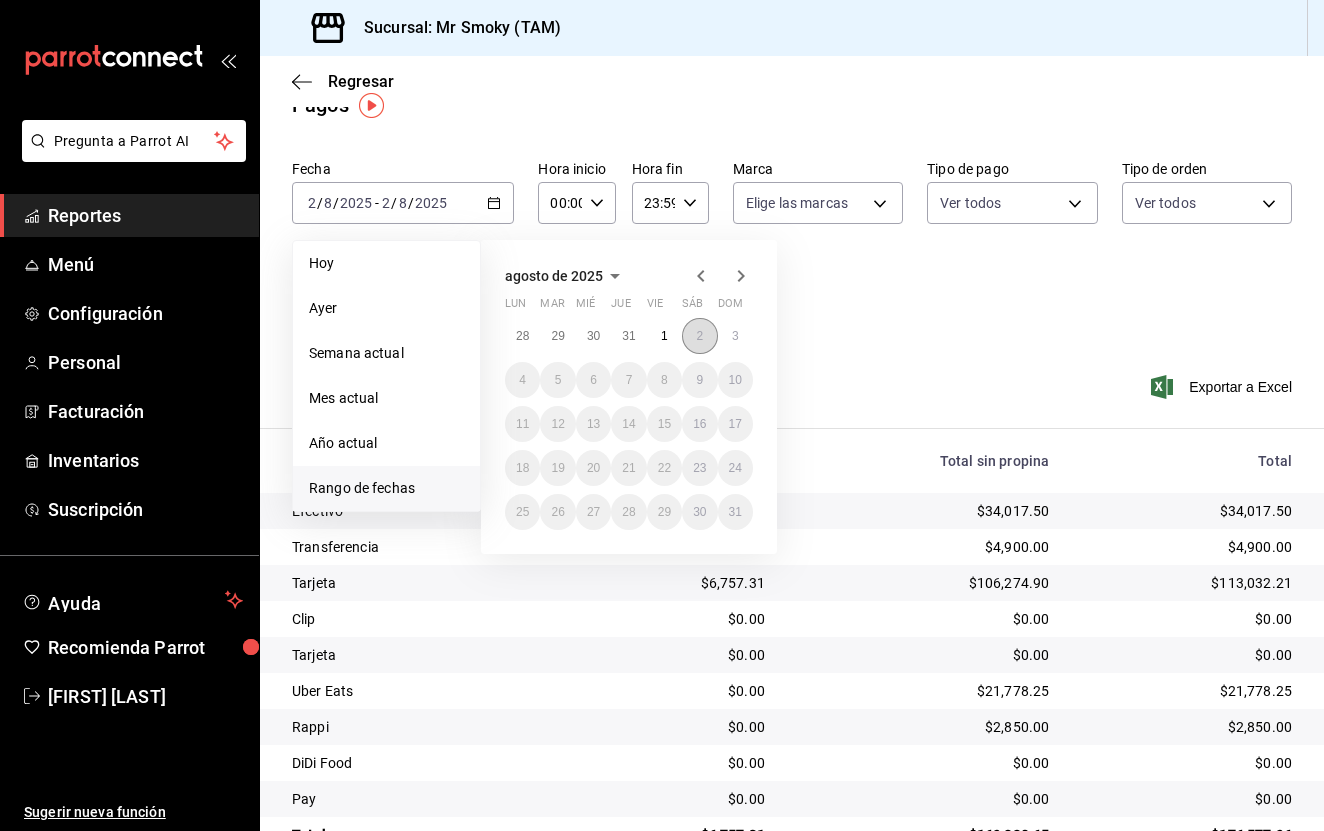 click on "2" at bounding box center (699, 336) 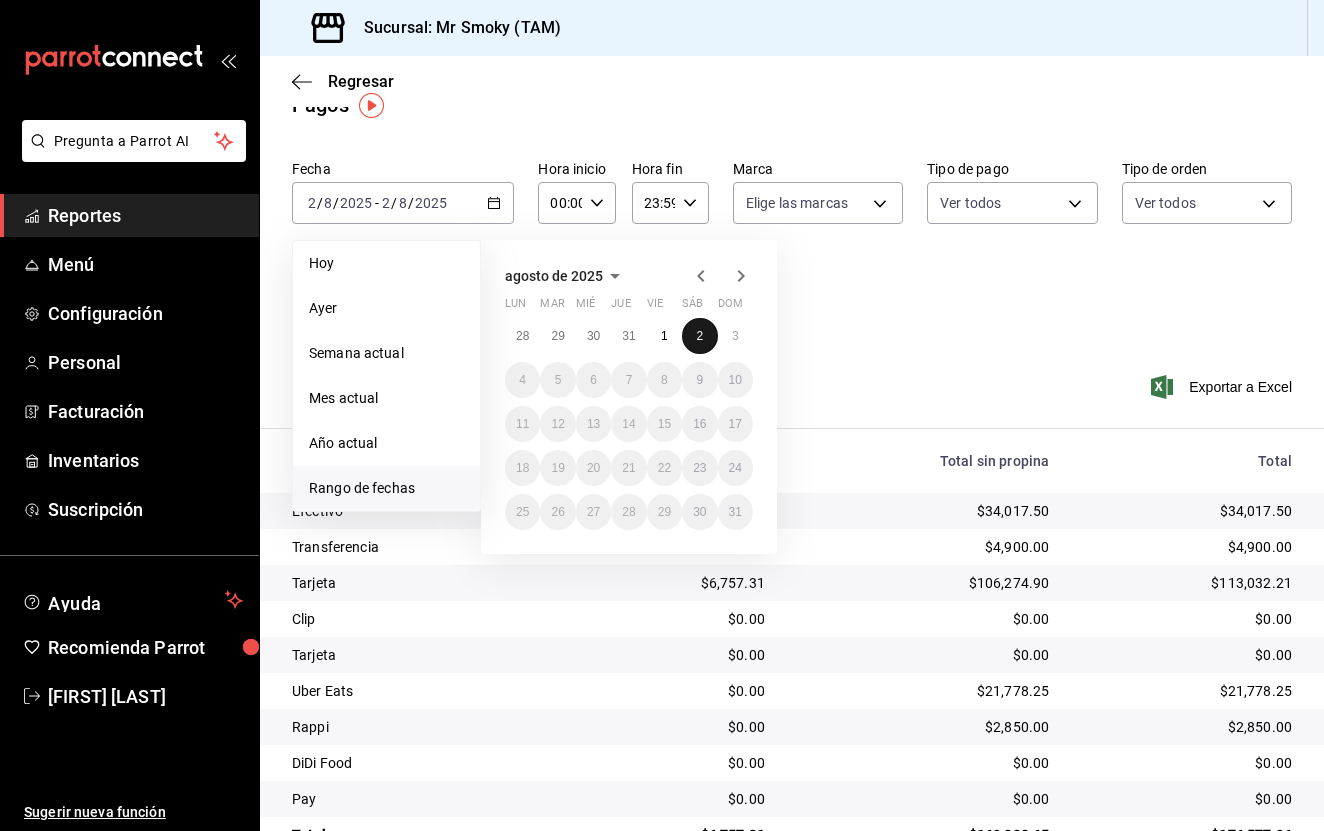 click on "2" at bounding box center [699, 336] 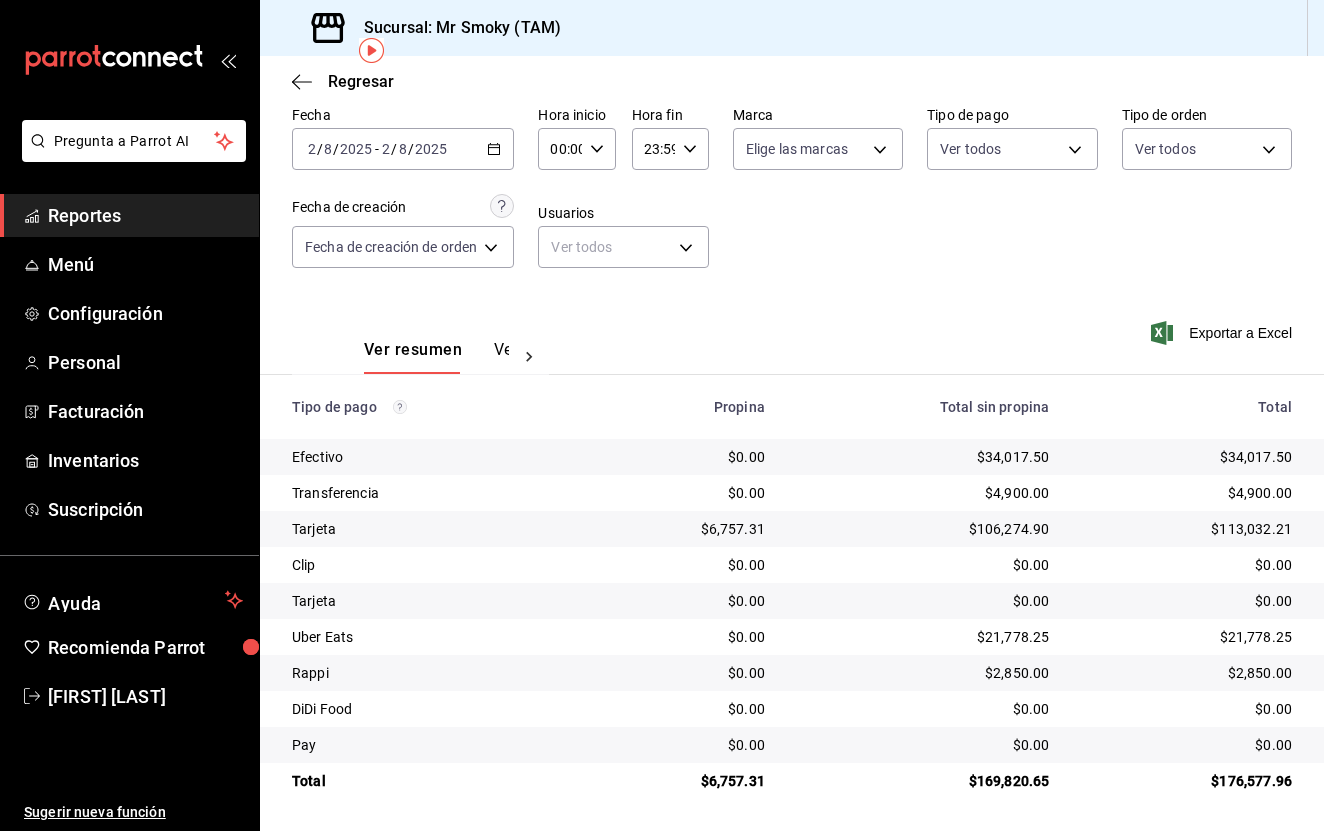 scroll, scrollTop: 87, scrollLeft: 0, axis: vertical 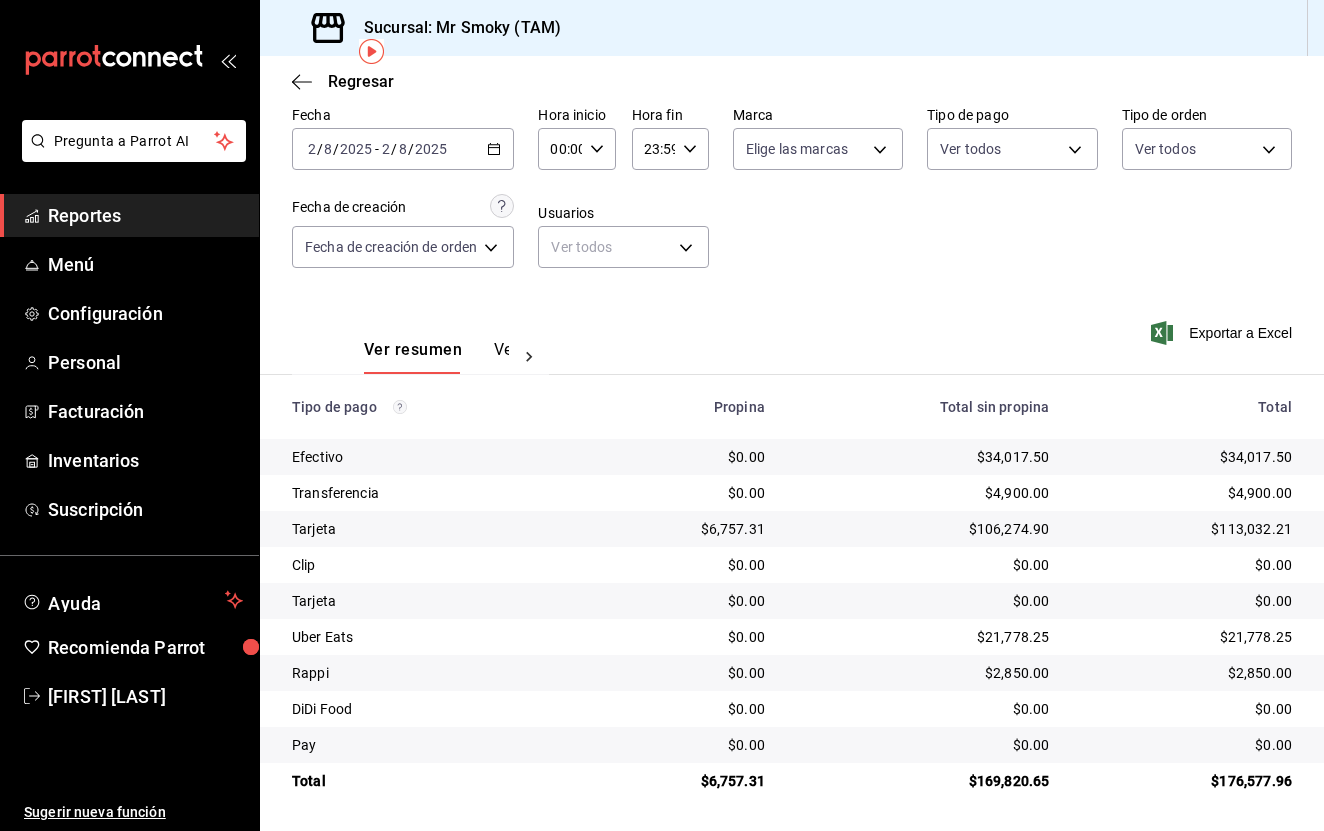 click on "00:00 Hora inicio" at bounding box center (576, 149) 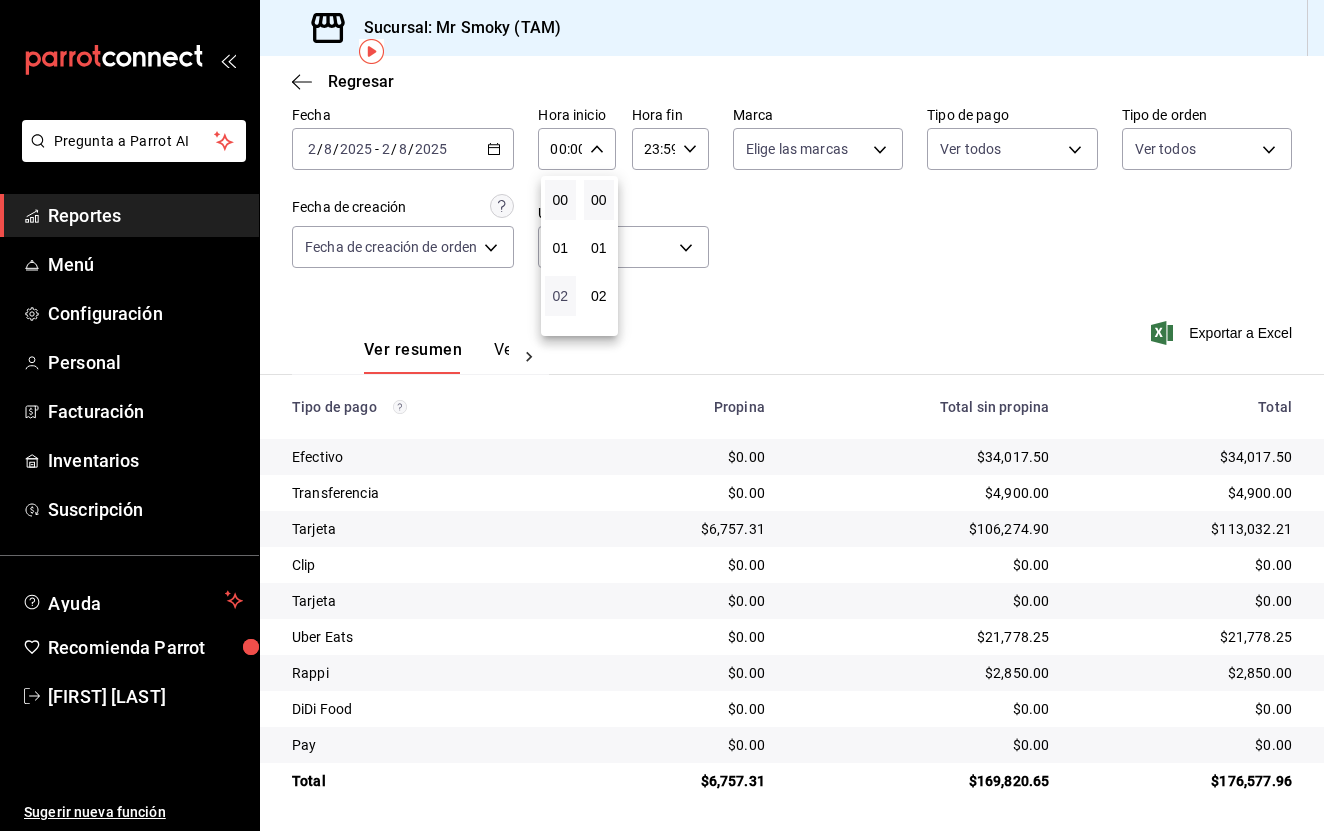 click on "02" at bounding box center [560, 296] 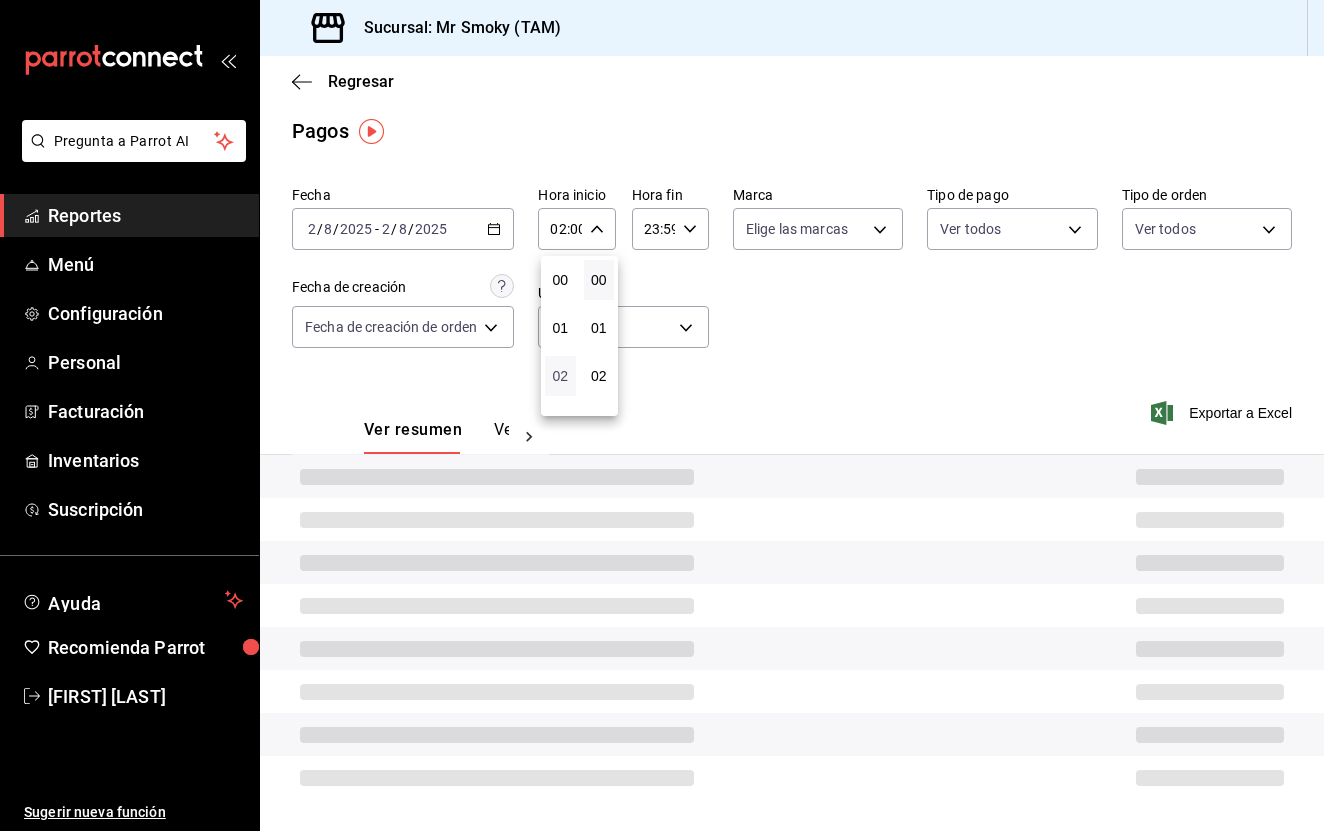 scroll, scrollTop: 7, scrollLeft: 0, axis: vertical 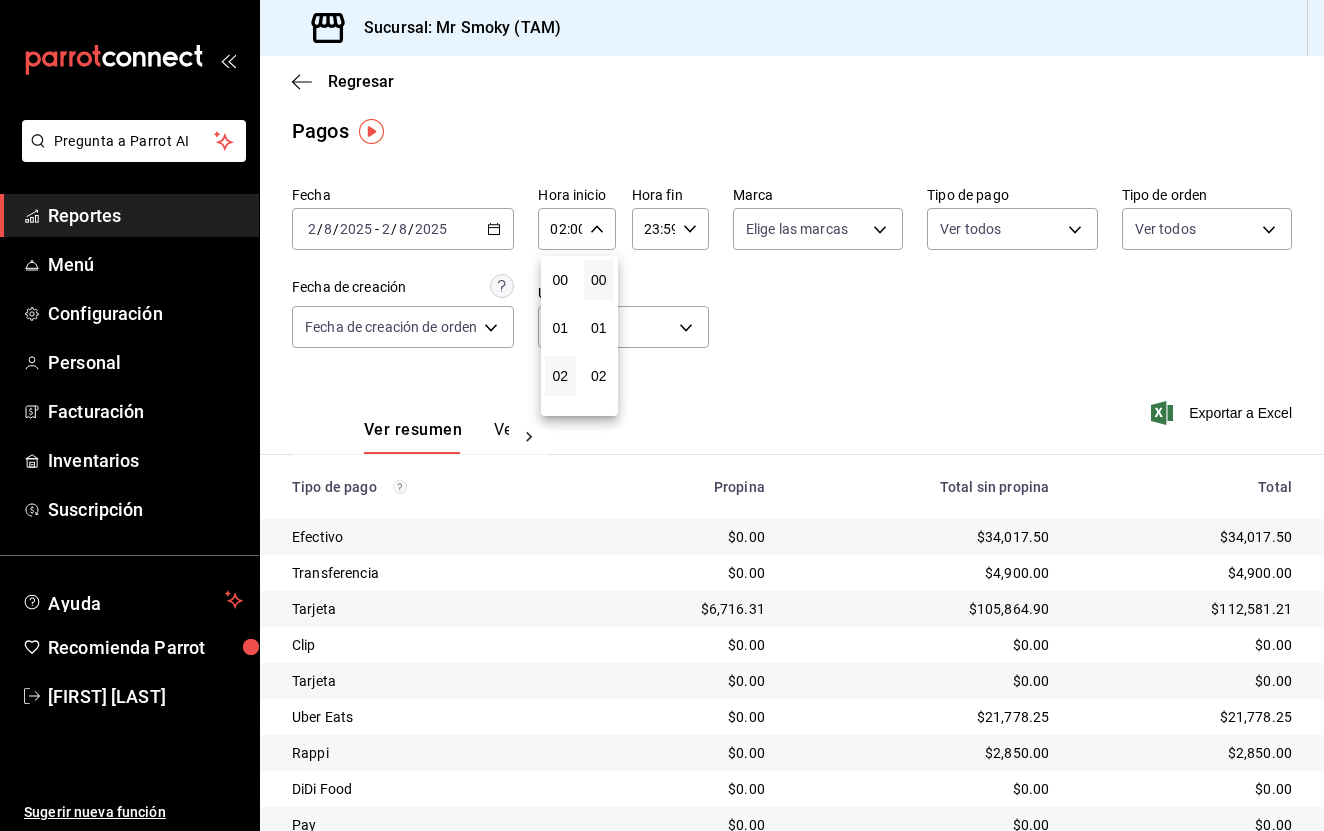 click at bounding box center (662, 415) 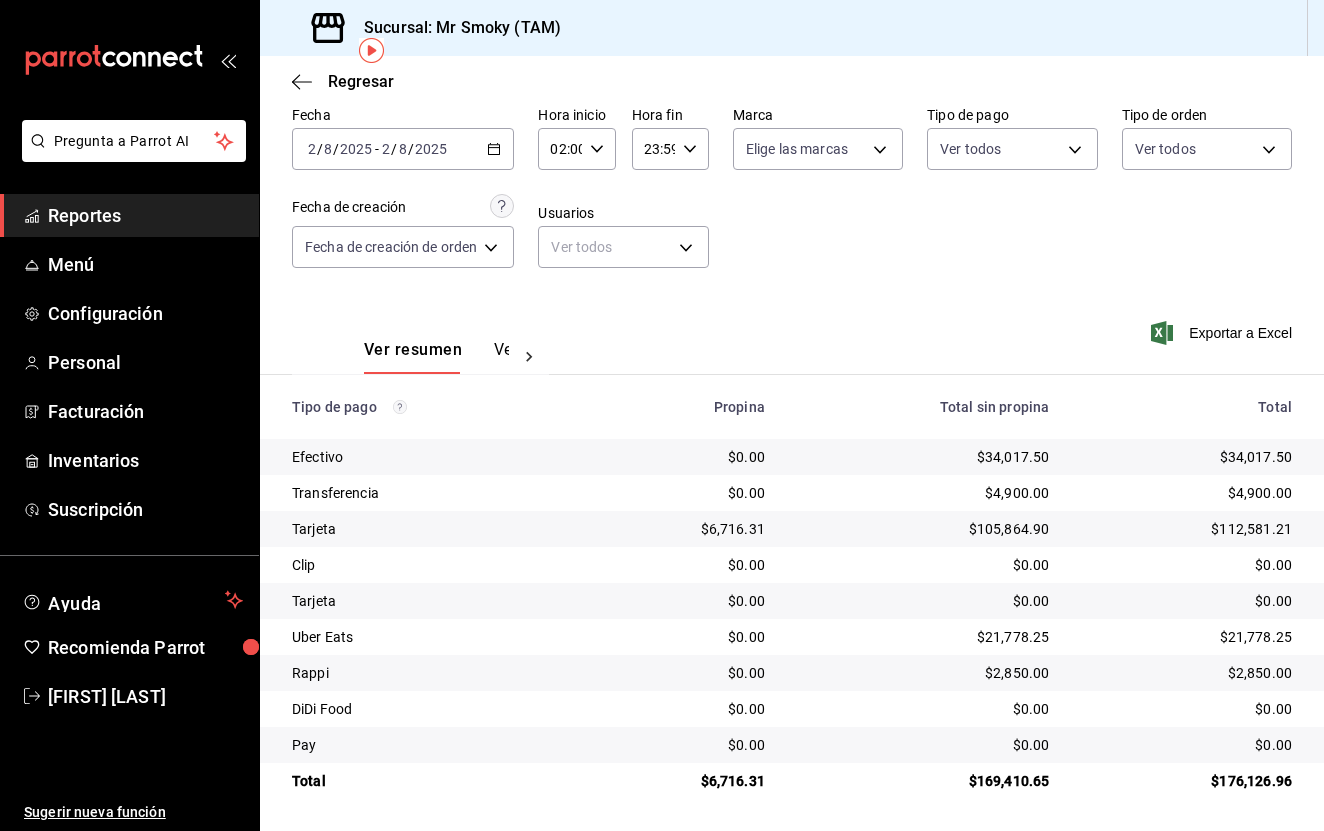 scroll, scrollTop: 87, scrollLeft: 0, axis: vertical 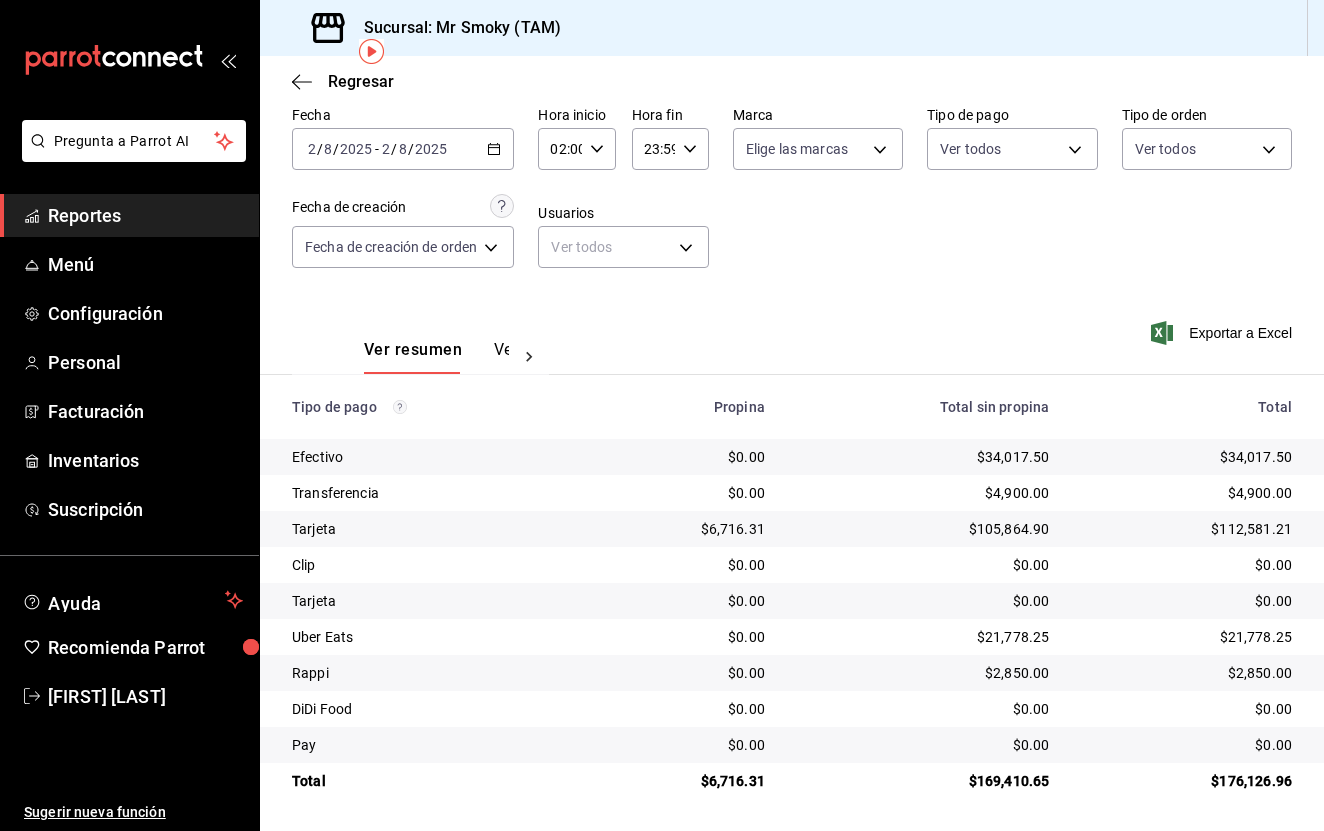 click on "Ver pagos" at bounding box center (531, 357) 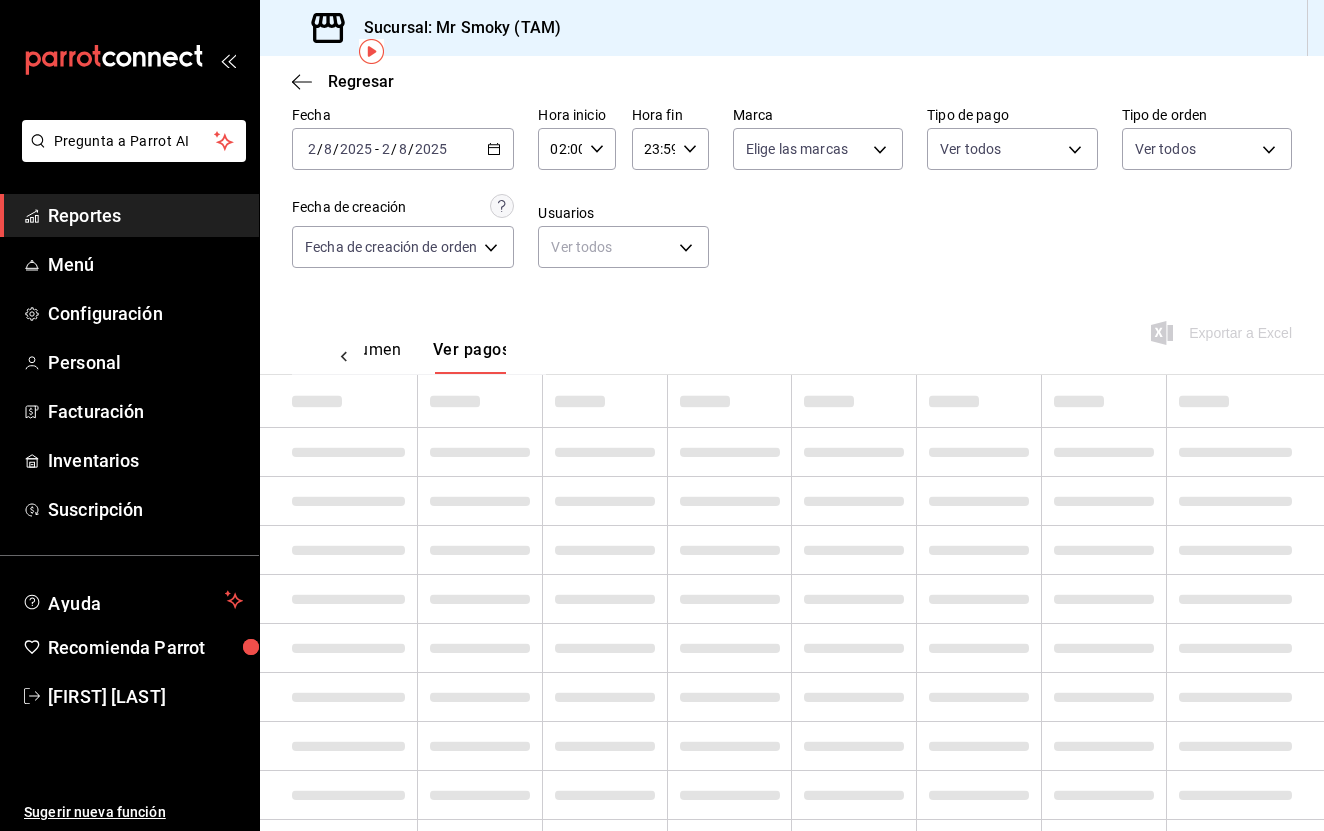 scroll, scrollTop: 0, scrollLeft: 59, axis: horizontal 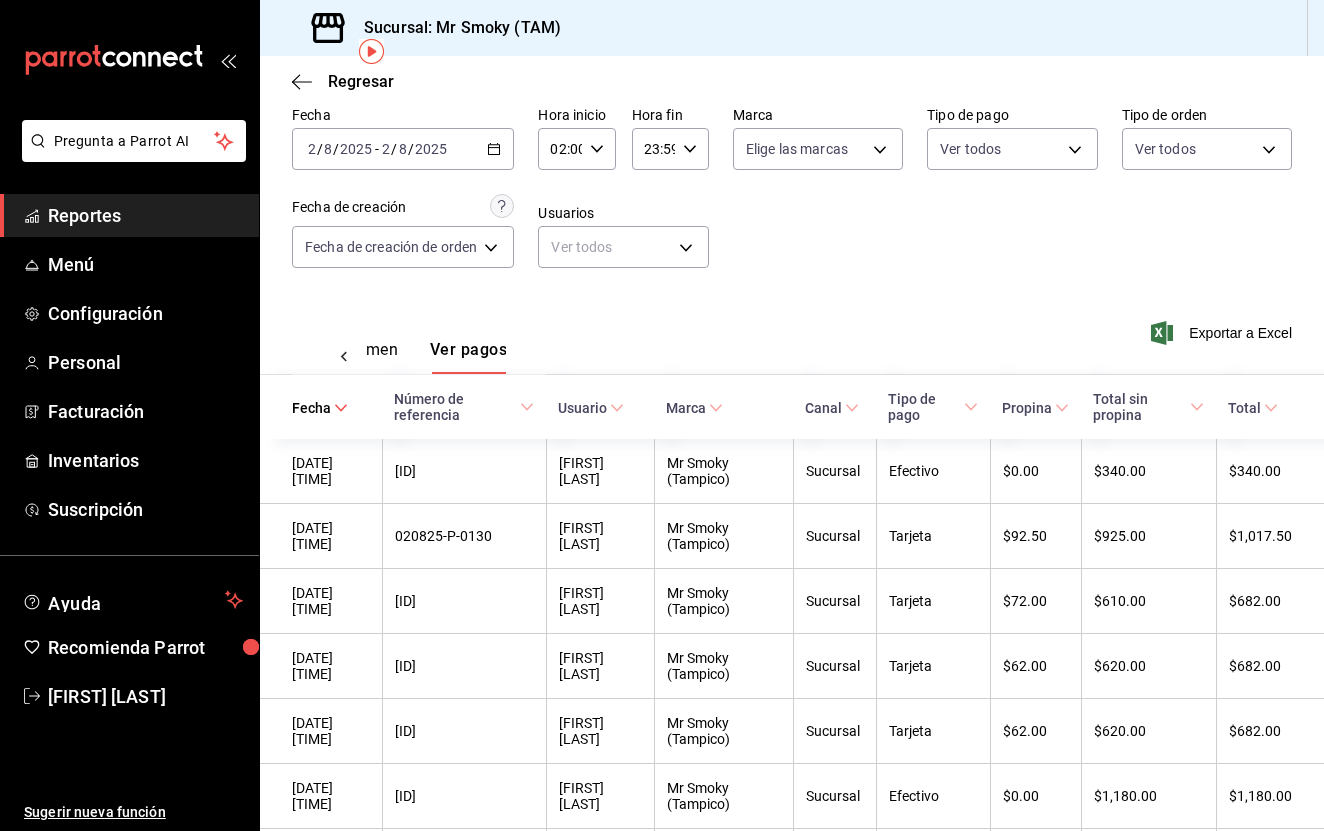 click on "Ver resumen" at bounding box center [351, 357] 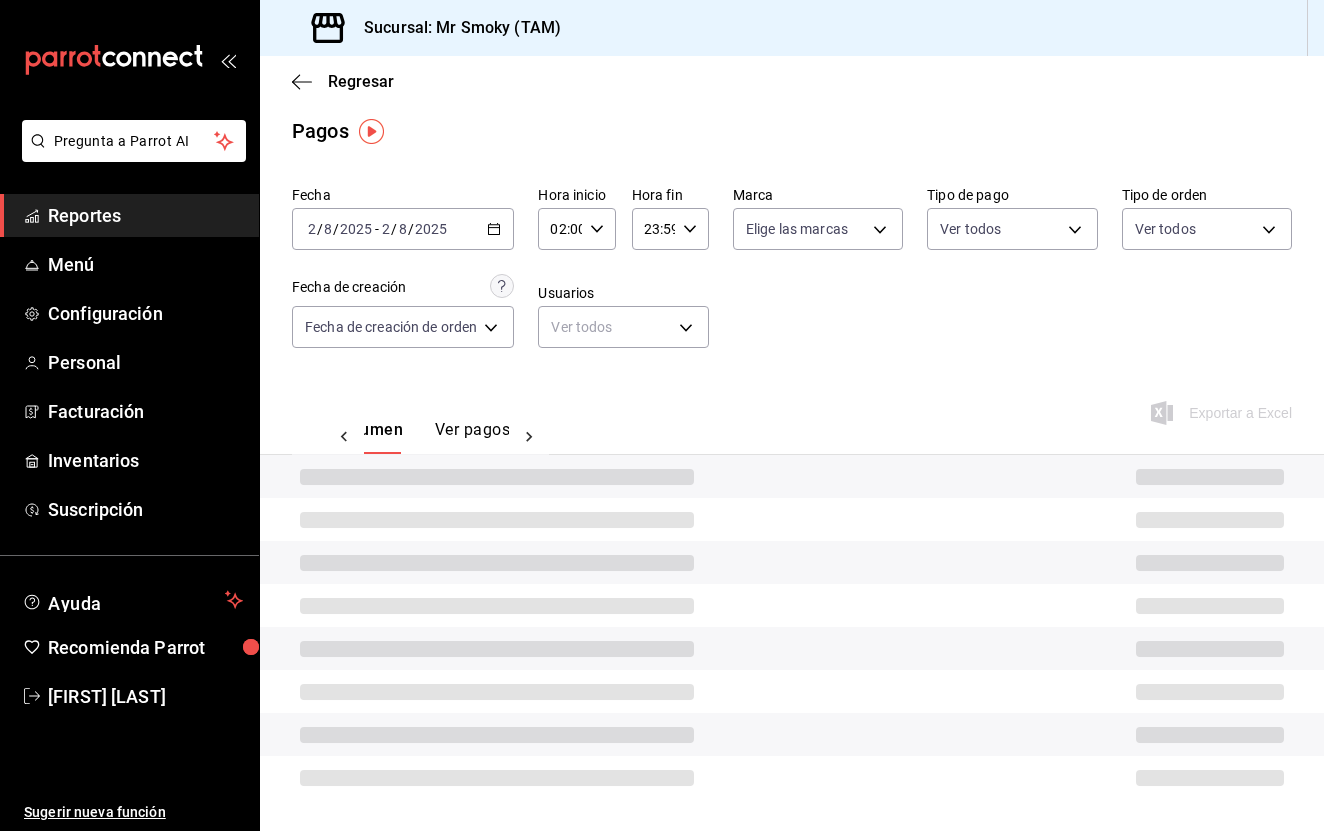 scroll, scrollTop: 7, scrollLeft: 0, axis: vertical 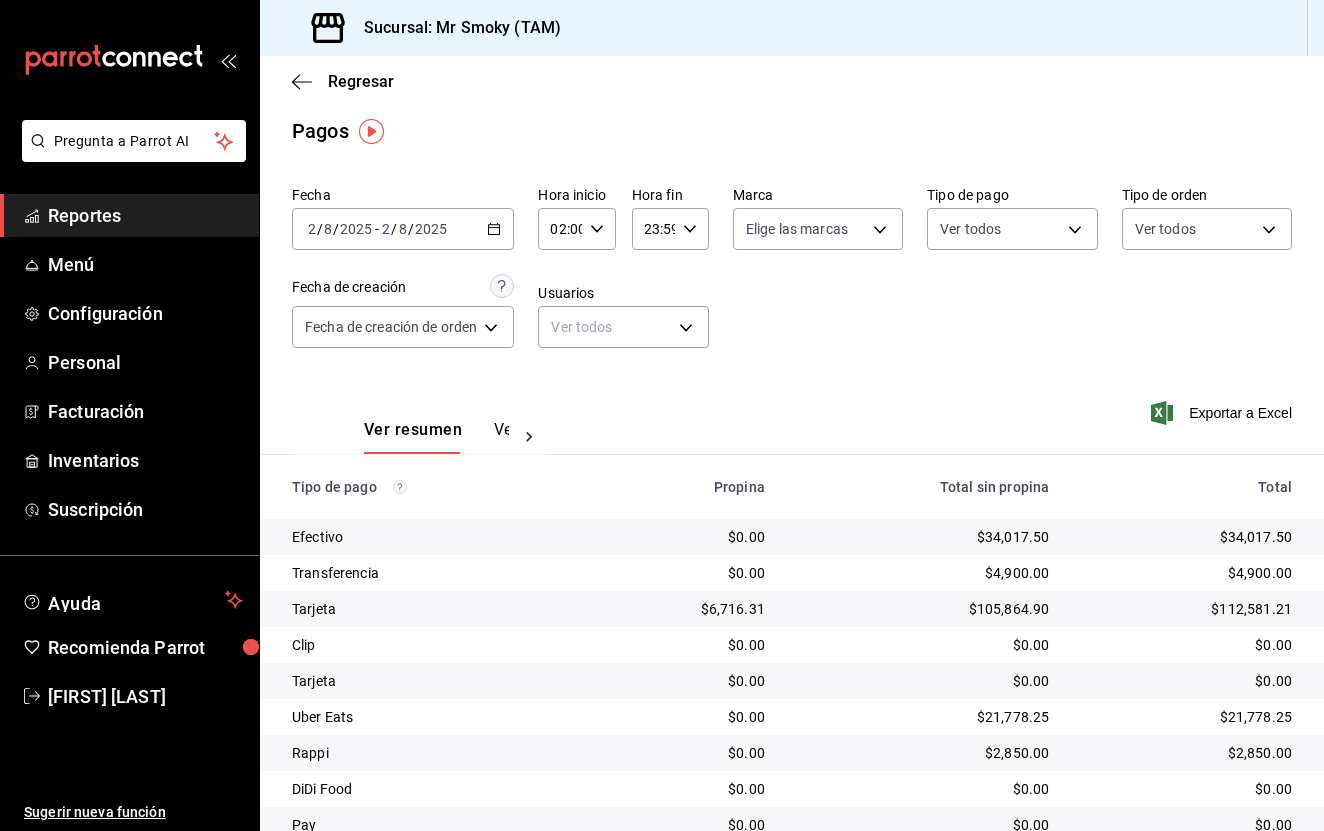 click 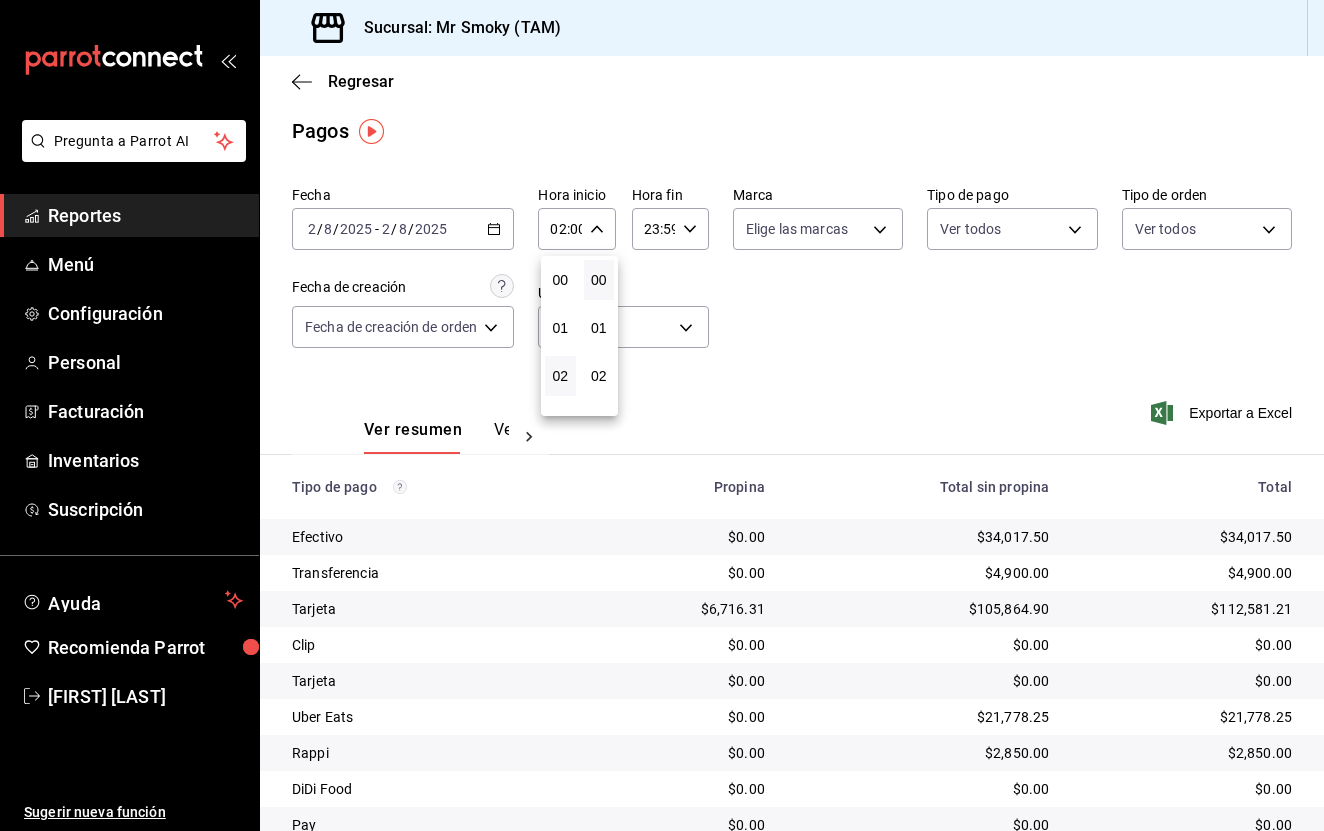 scroll, scrollTop: 98, scrollLeft: 0, axis: vertical 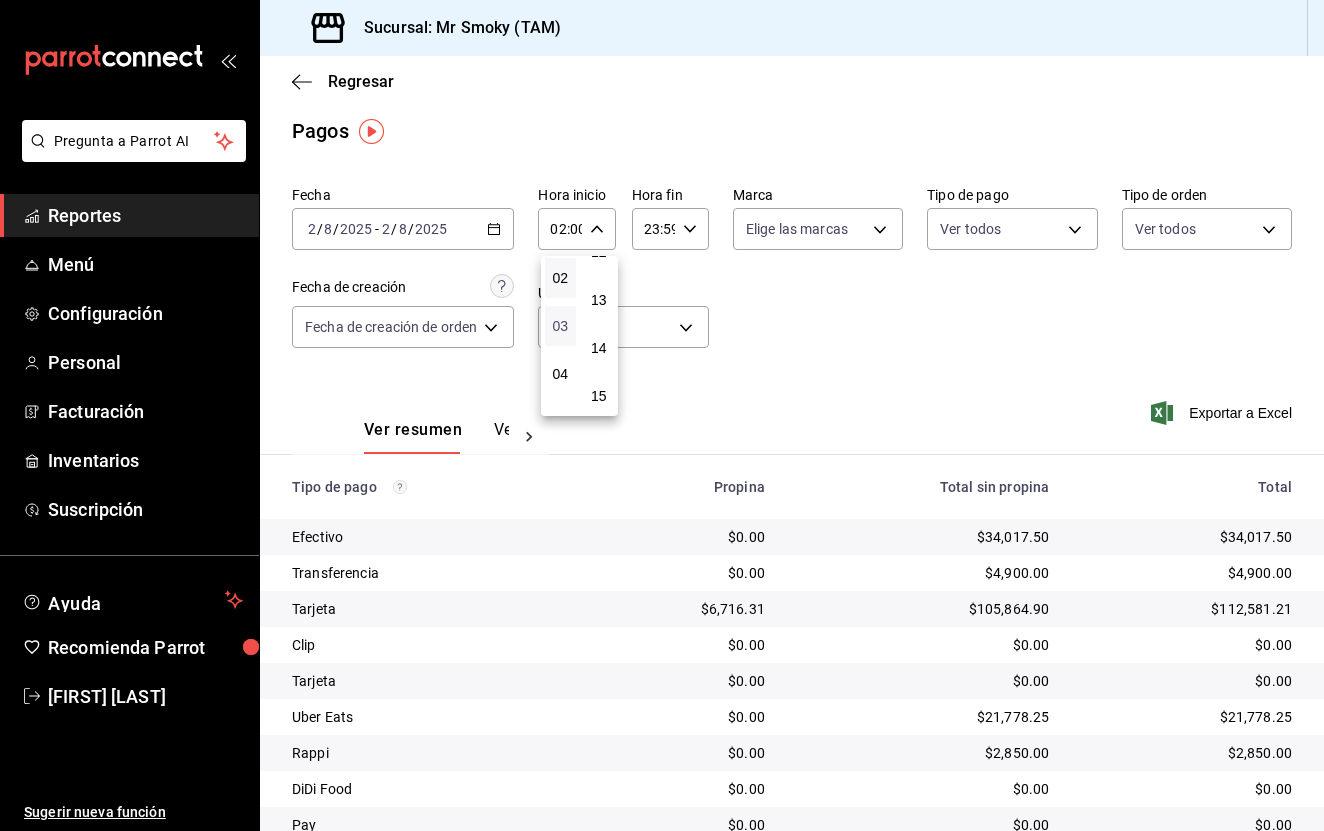 click on "03" at bounding box center [560, 326] 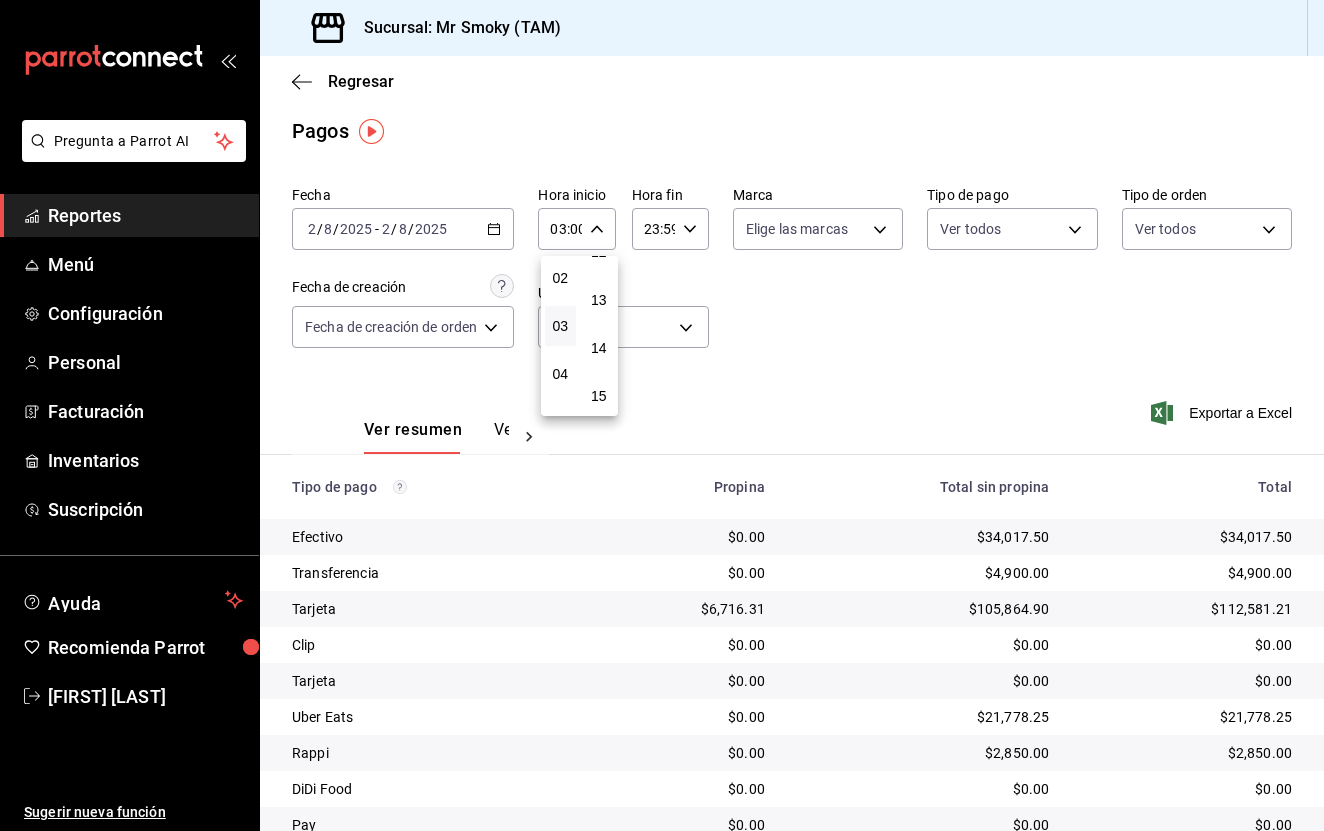 click at bounding box center (662, 415) 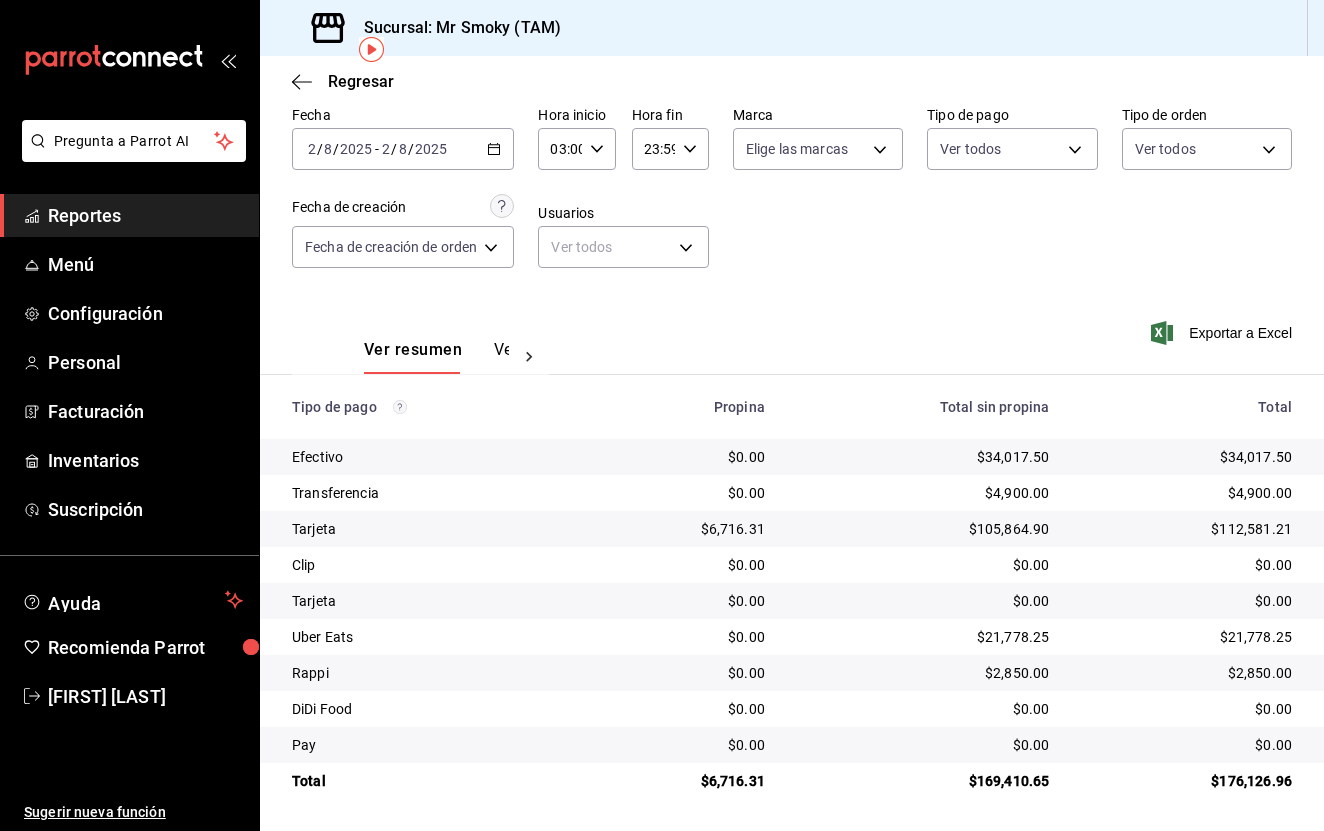 scroll, scrollTop: 87, scrollLeft: 0, axis: vertical 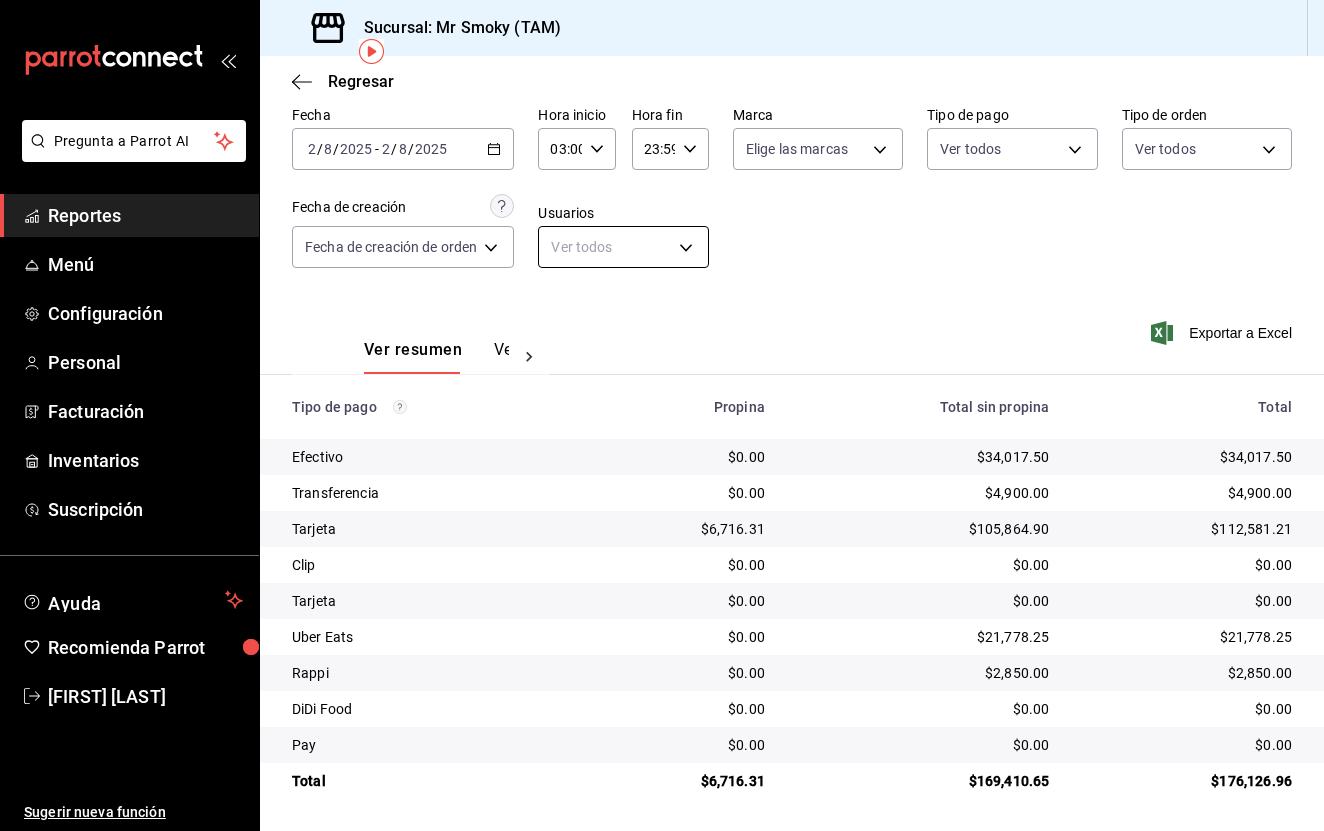 type 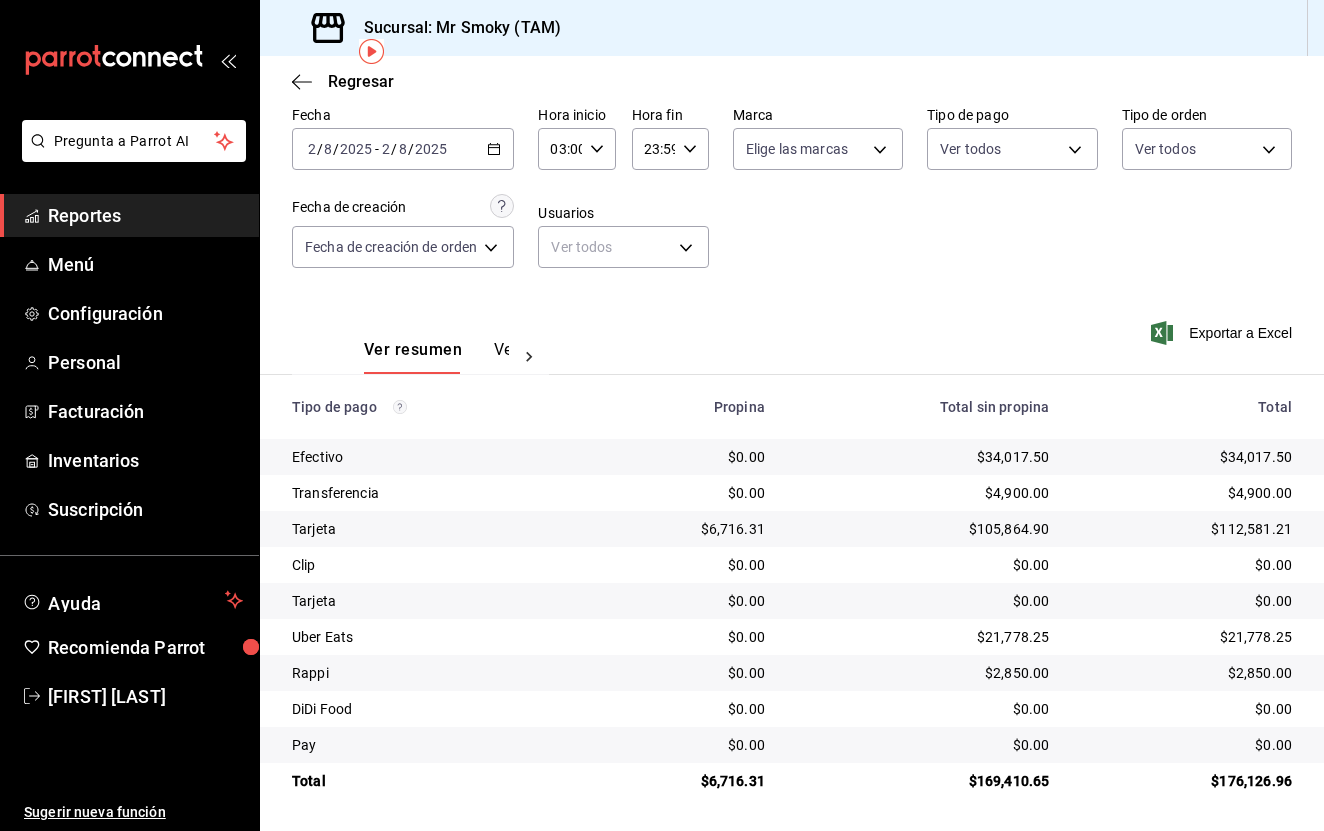 click 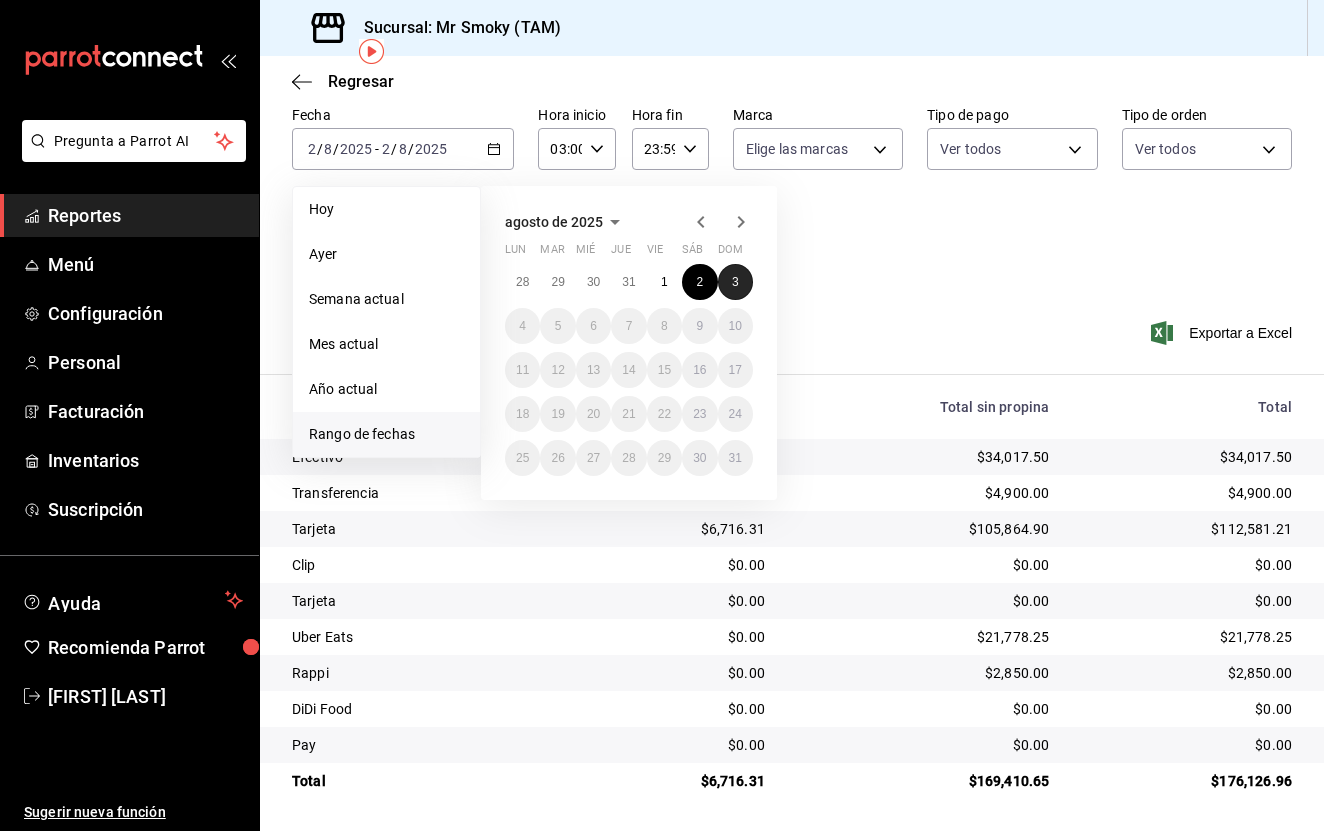 click on "3" at bounding box center (735, 282) 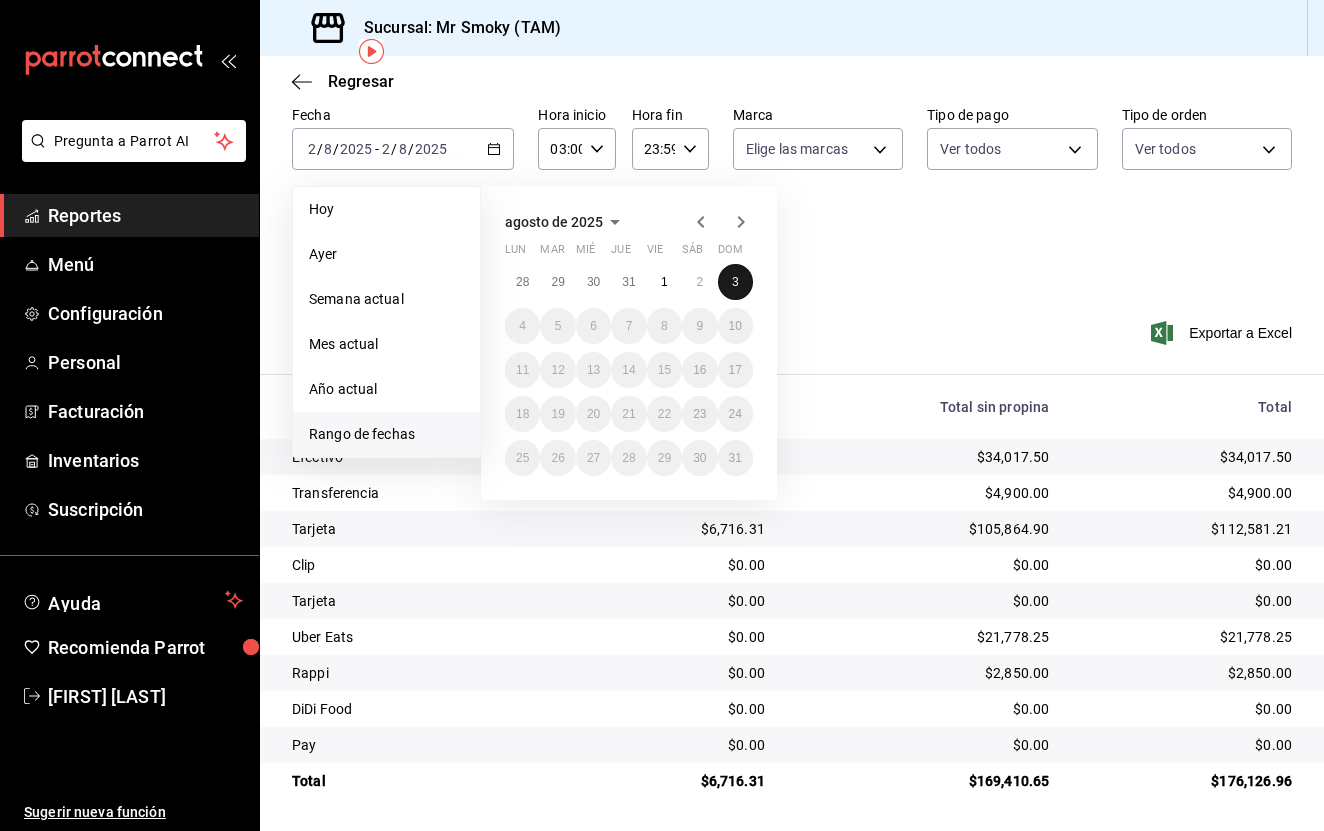 click on "3" at bounding box center (735, 282) 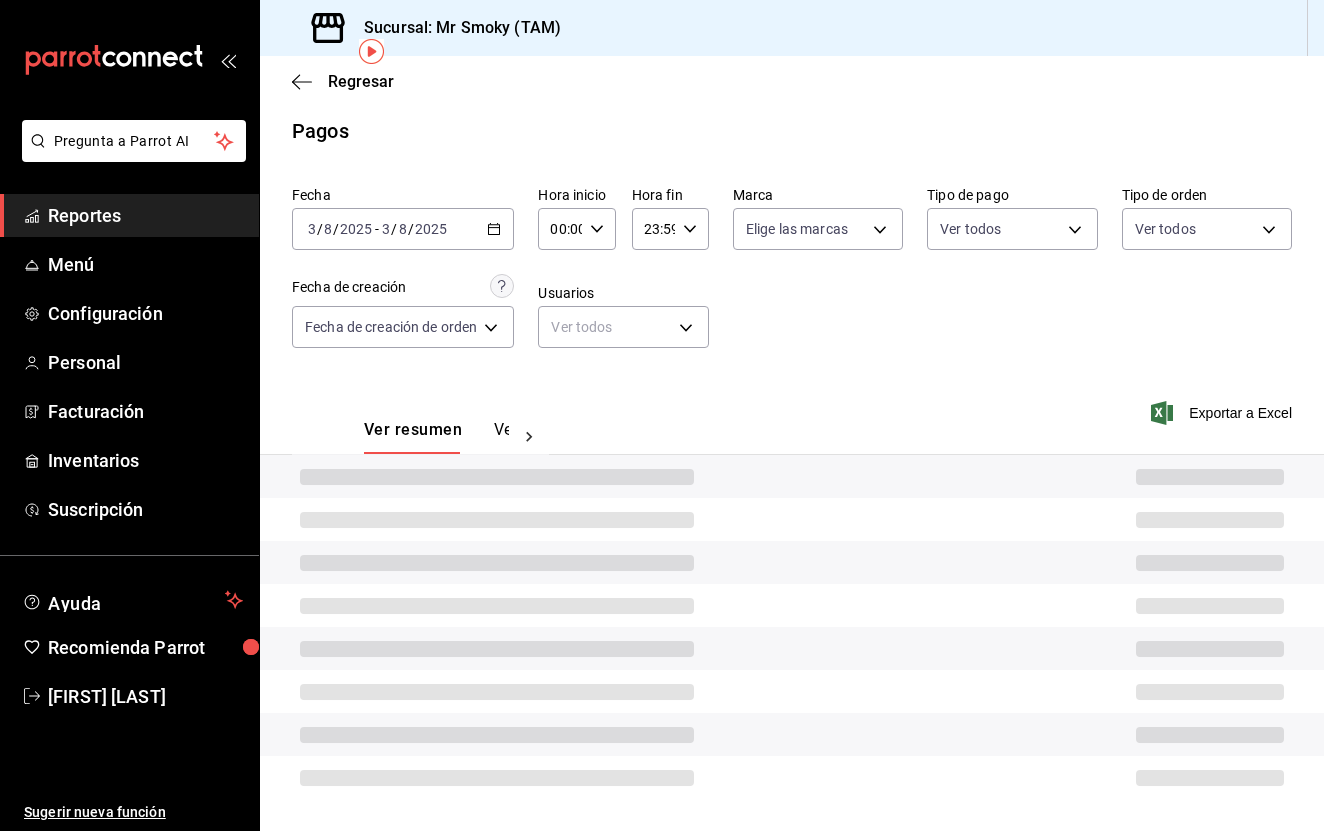 scroll, scrollTop: 7, scrollLeft: 0, axis: vertical 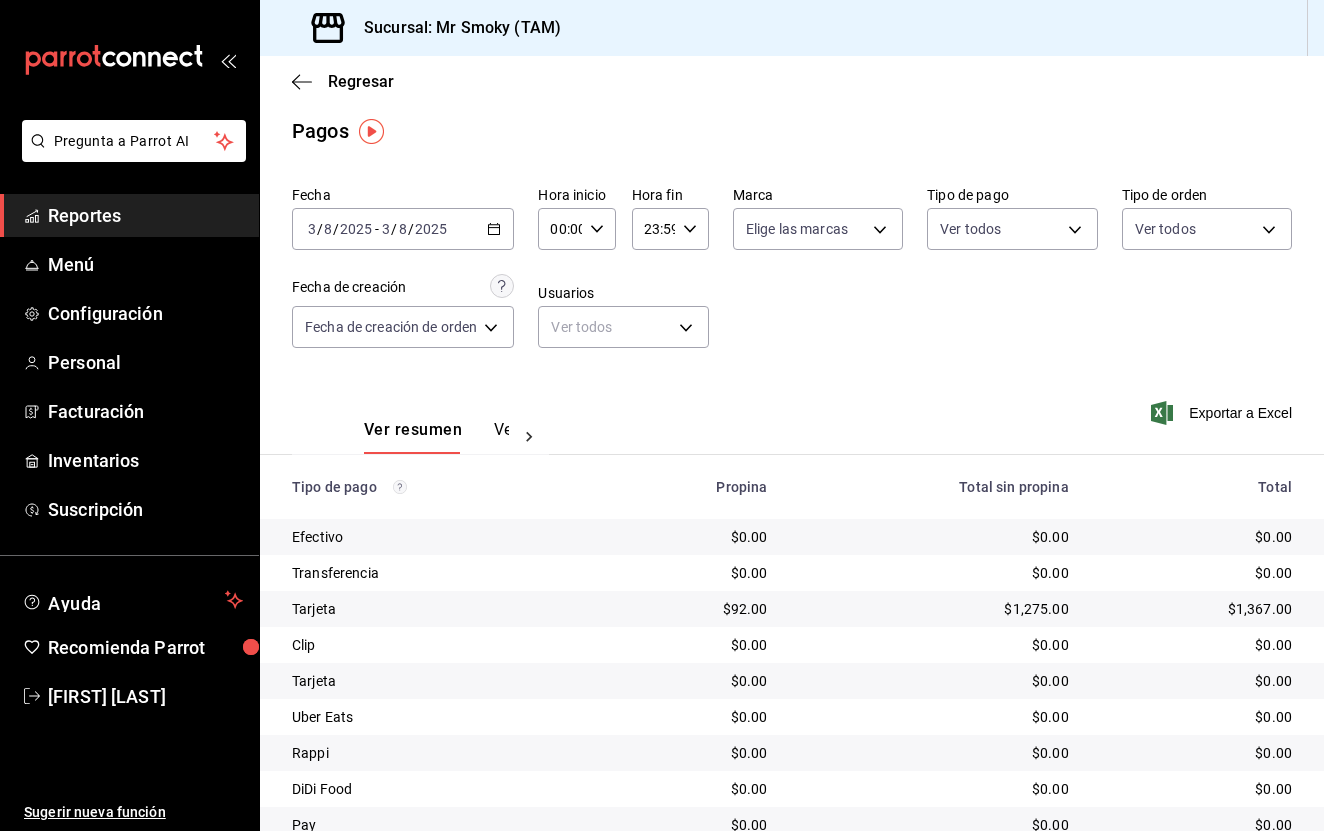 click 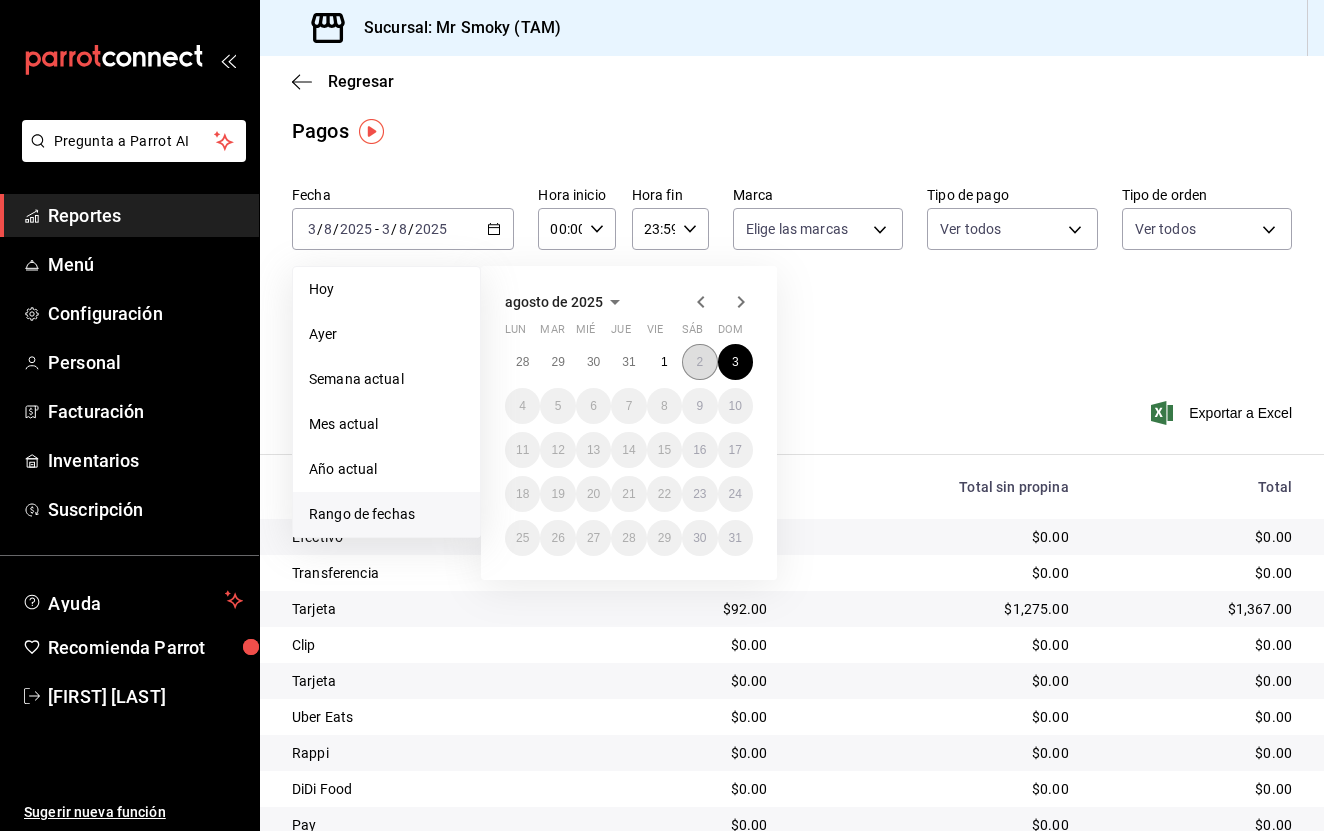 click on "2" at bounding box center [699, 362] 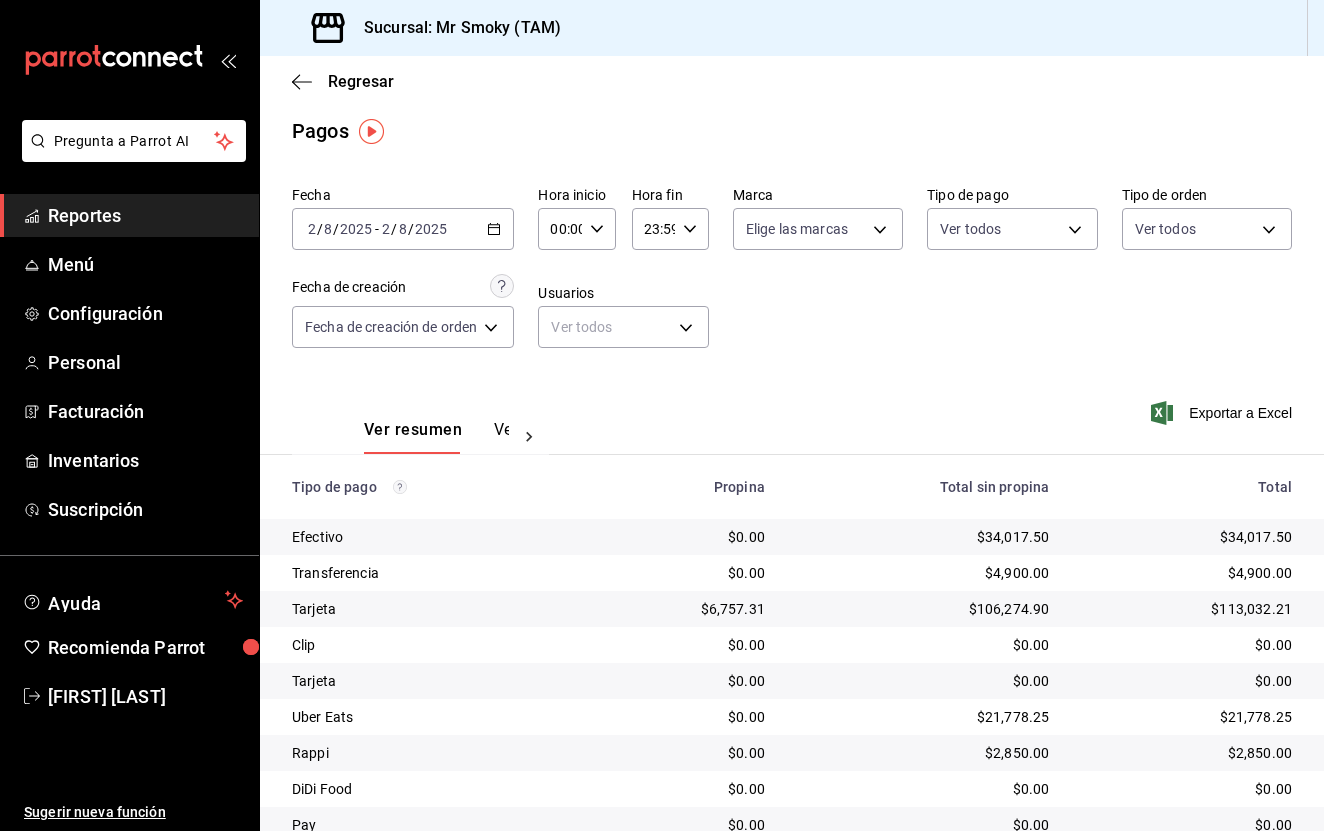 click 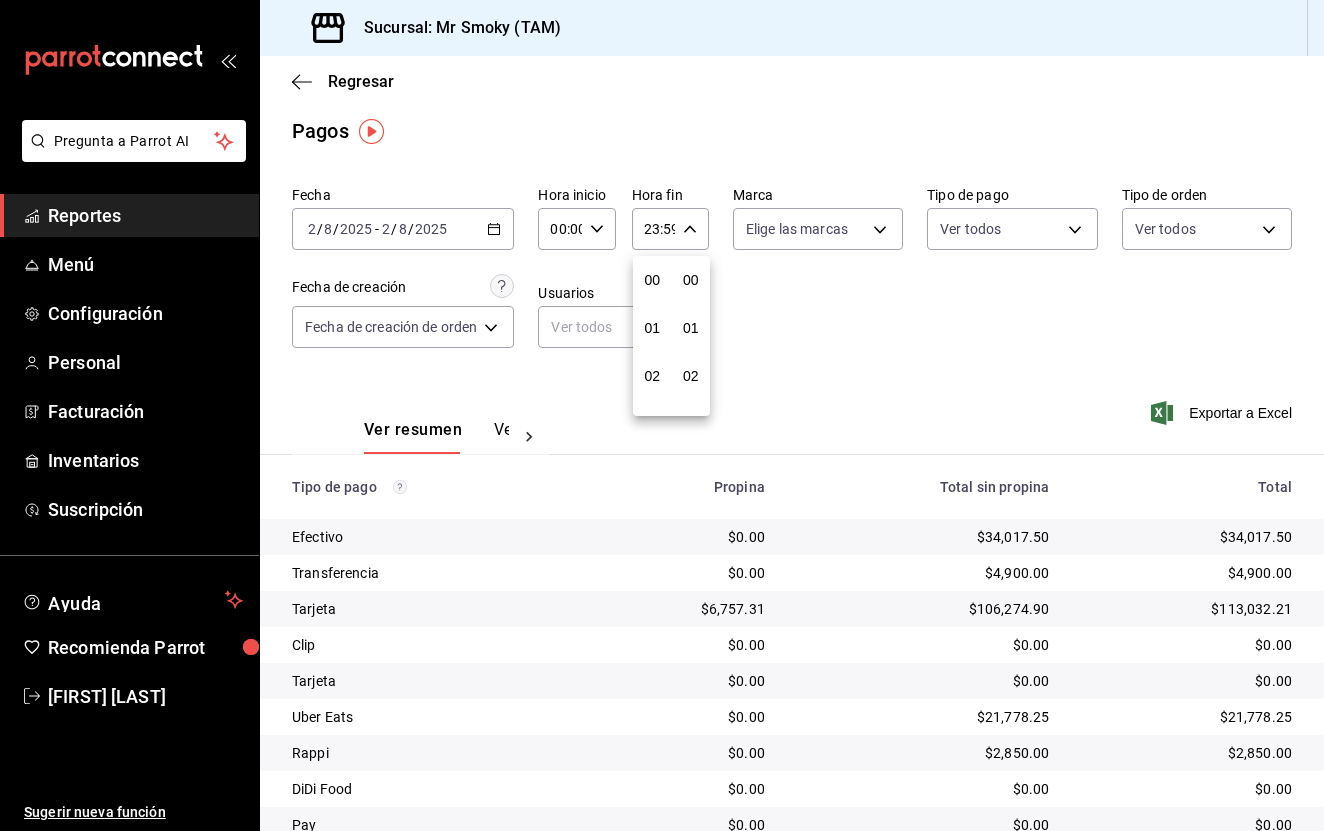 scroll, scrollTop: 1016, scrollLeft: 0, axis: vertical 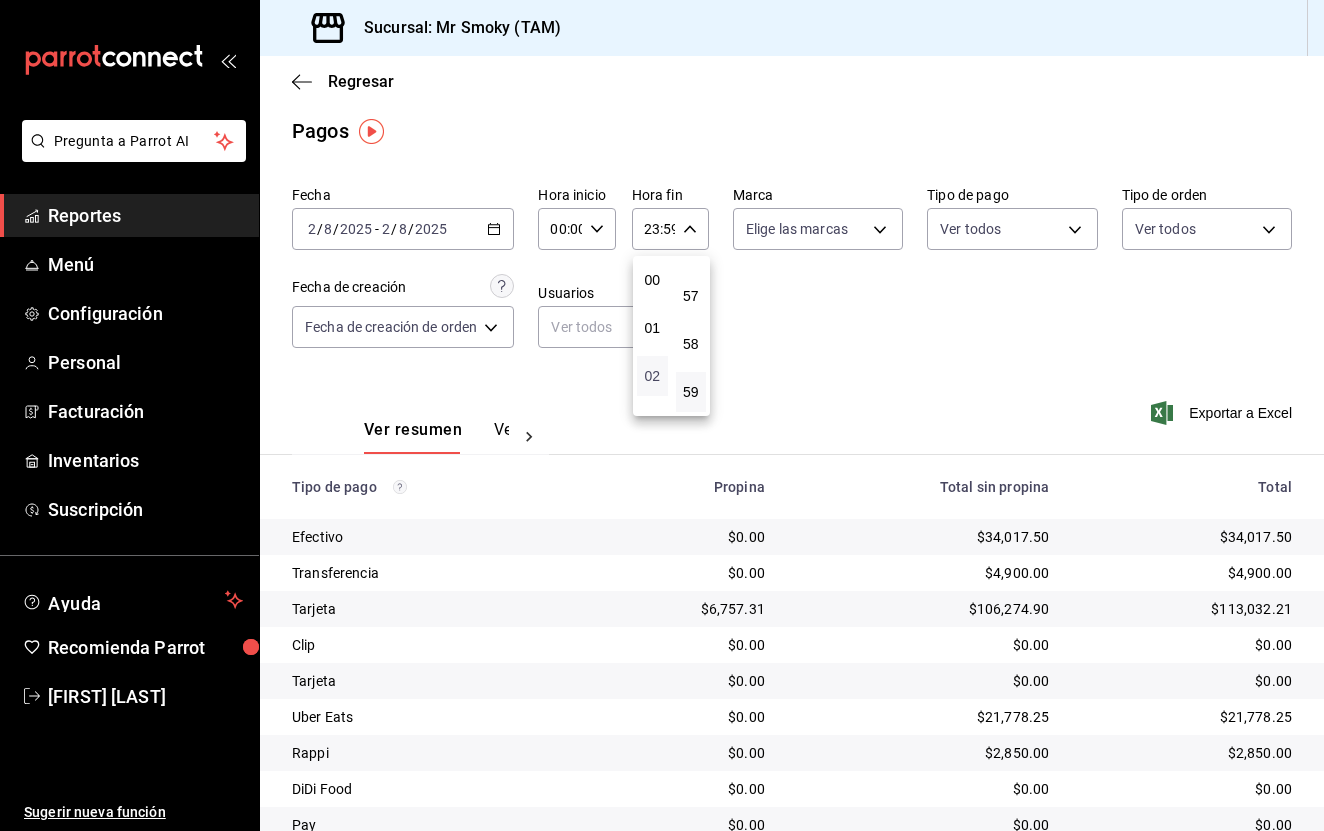 click on "02" at bounding box center [652, 376] 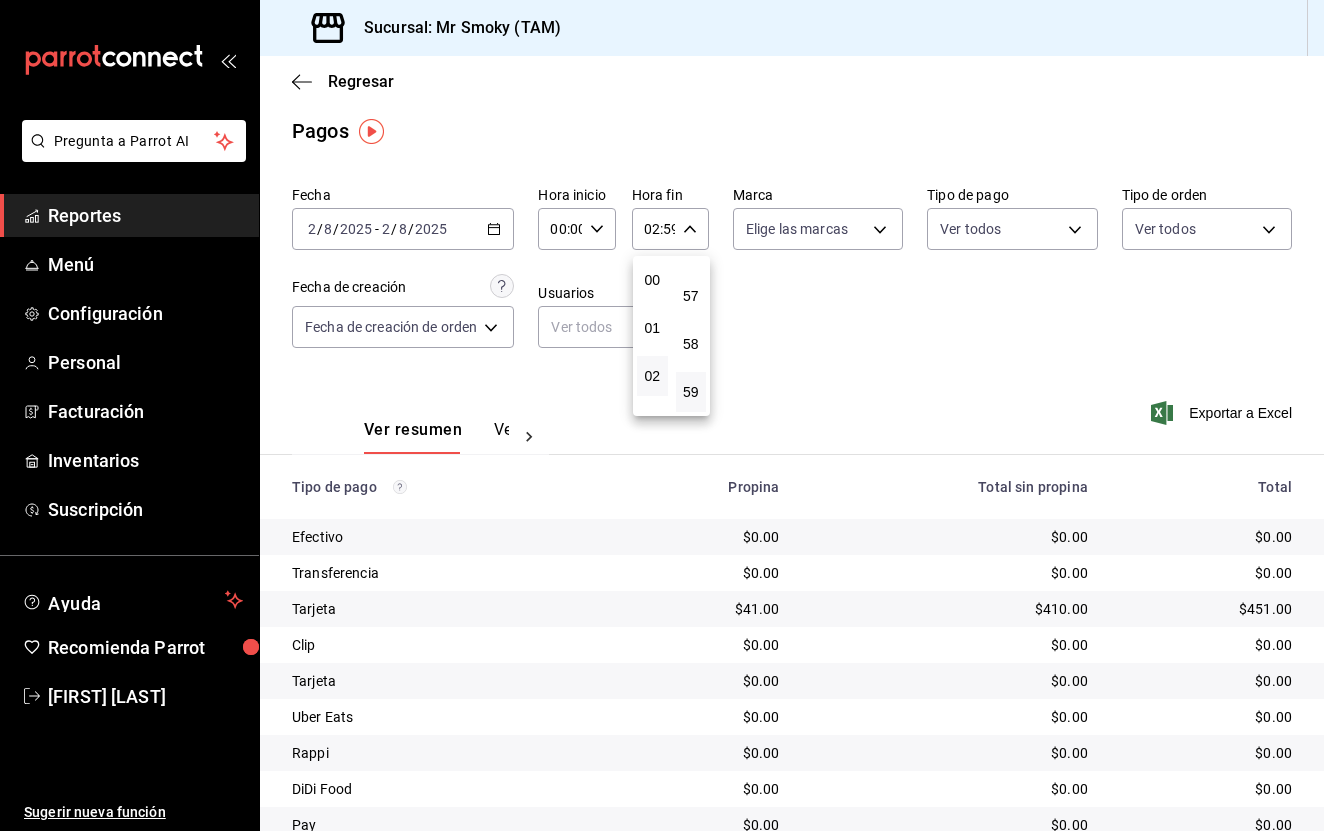 click at bounding box center (662, 415) 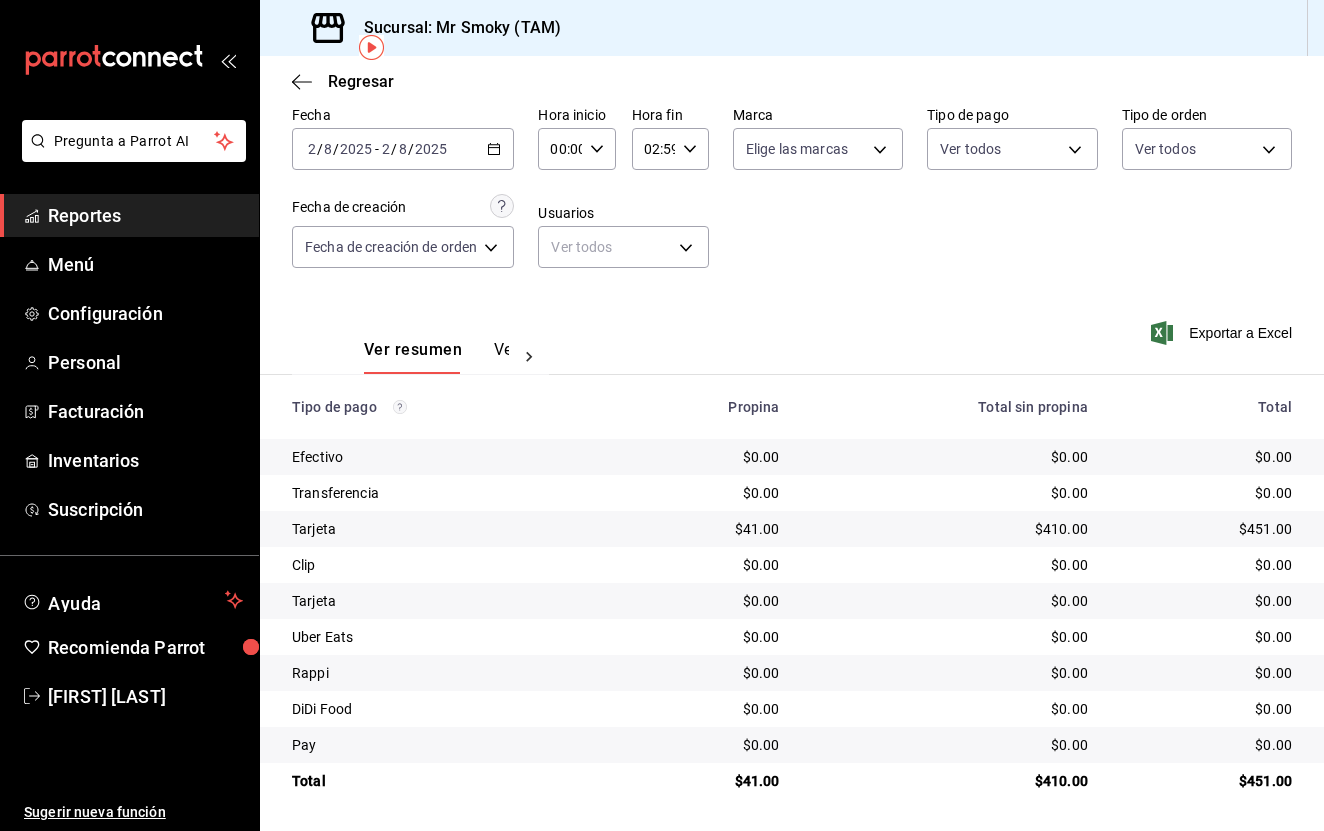 type 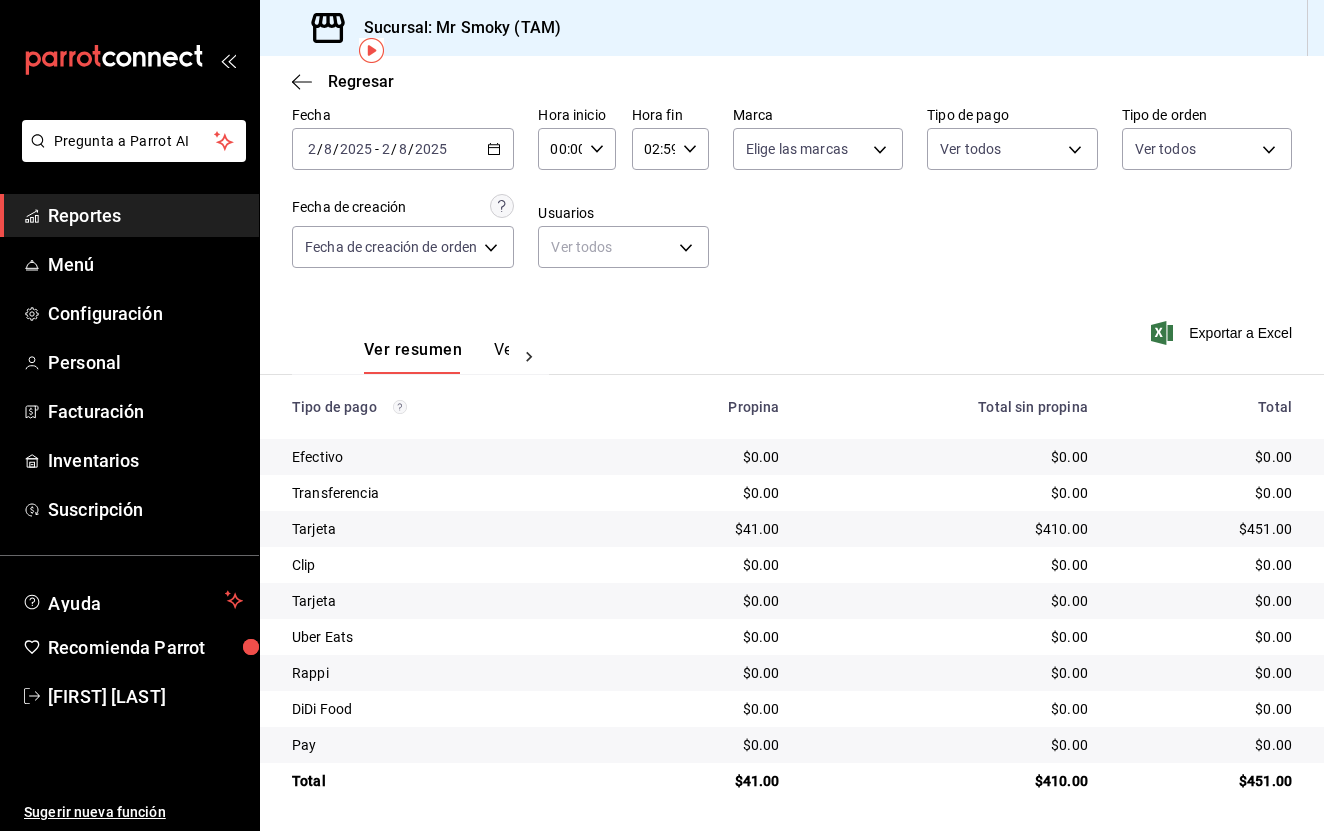 scroll, scrollTop: 87, scrollLeft: 0, axis: vertical 